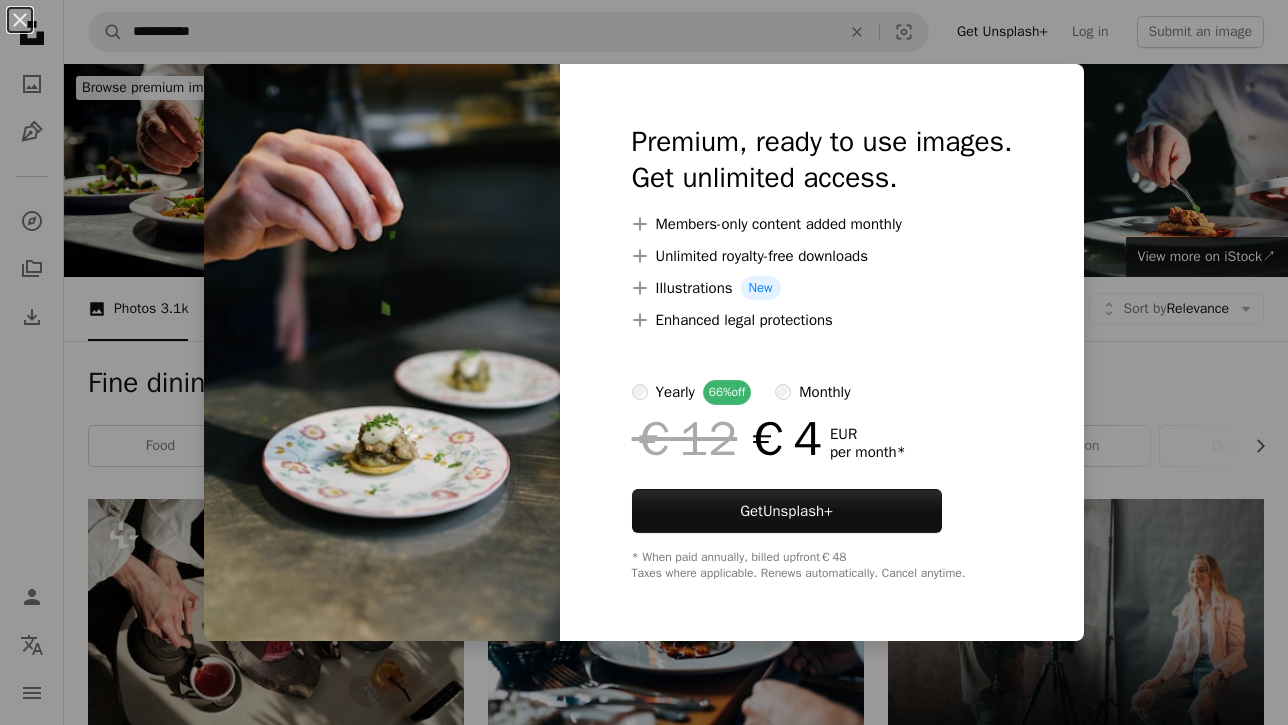 scroll, scrollTop: 8774, scrollLeft: 0, axis: vertical 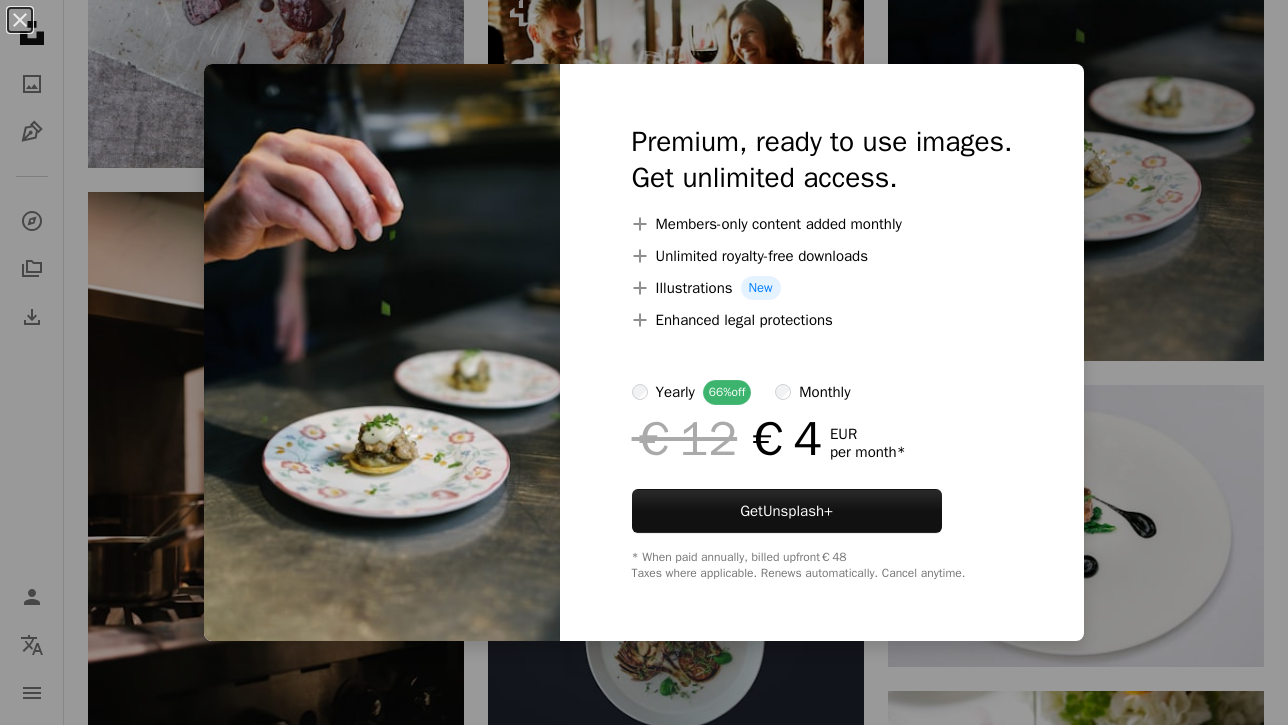 click on "An X shape Premium, ready to use images. Get unlimited access. A plus sign Members-only content added monthly A plus sign Unlimited royalty-free downloads A plus sign Illustrations  New A plus sign Enhanced legal protections yearly 66%  off monthly €12   €4 EUR per month * Get  Unsplash+ * When paid annually, billed upfront  €48 Taxes where applicable. Renews automatically. Cancel anytime." at bounding box center (644, 362) 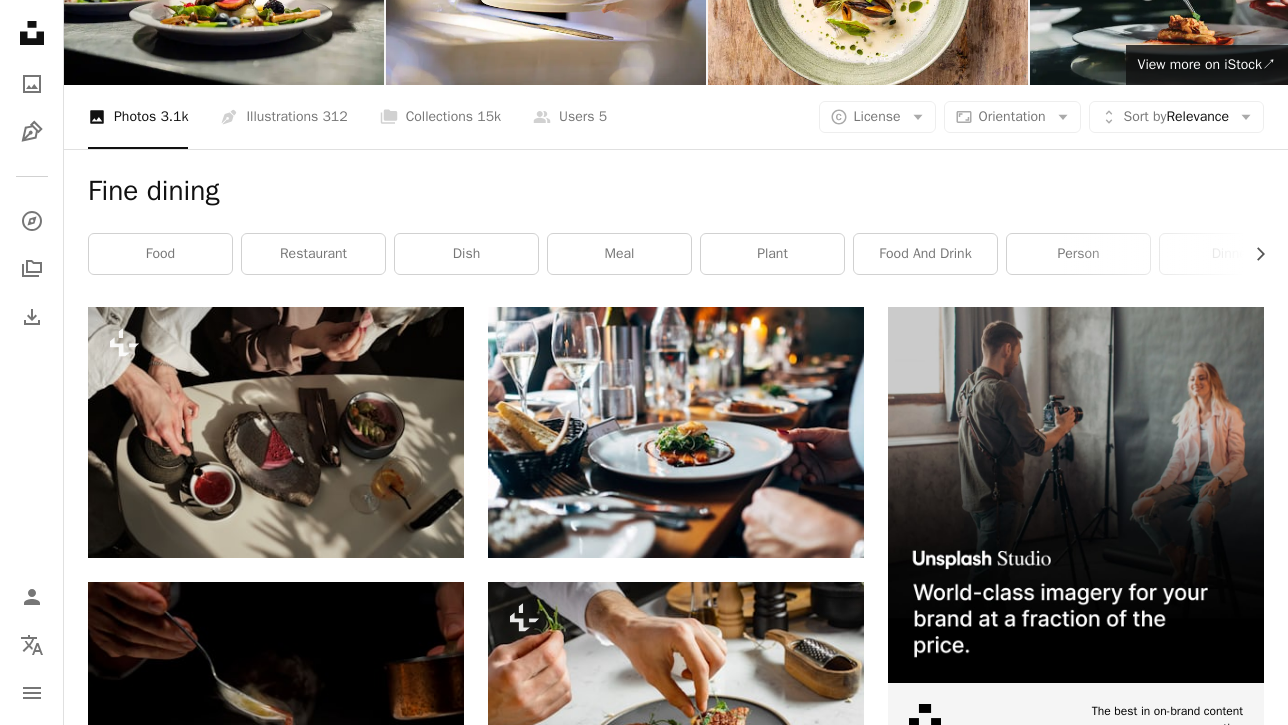 scroll, scrollTop: 0, scrollLeft: 0, axis: both 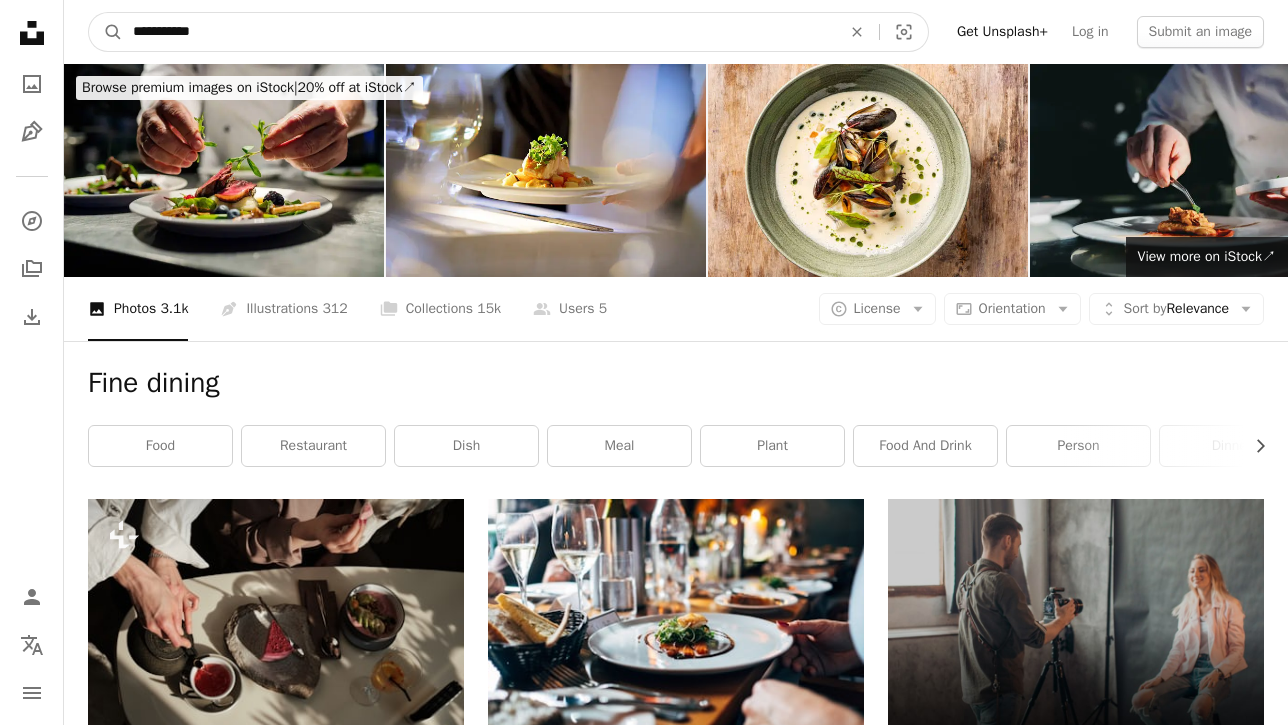 drag, startPoint x: 457, startPoint y: 33, endPoint x: 124, endPoint y: 29, distance: 333.02402 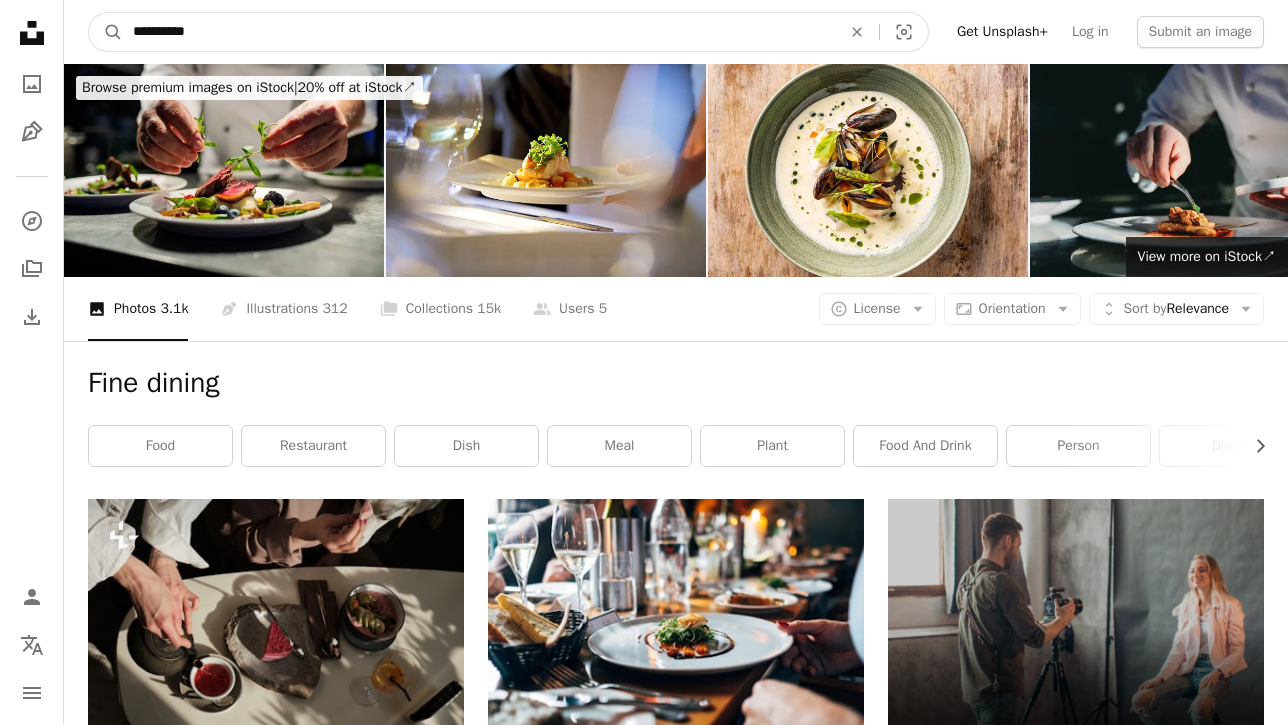 click on "A magnifying glass" at bounding box center (106, 32) 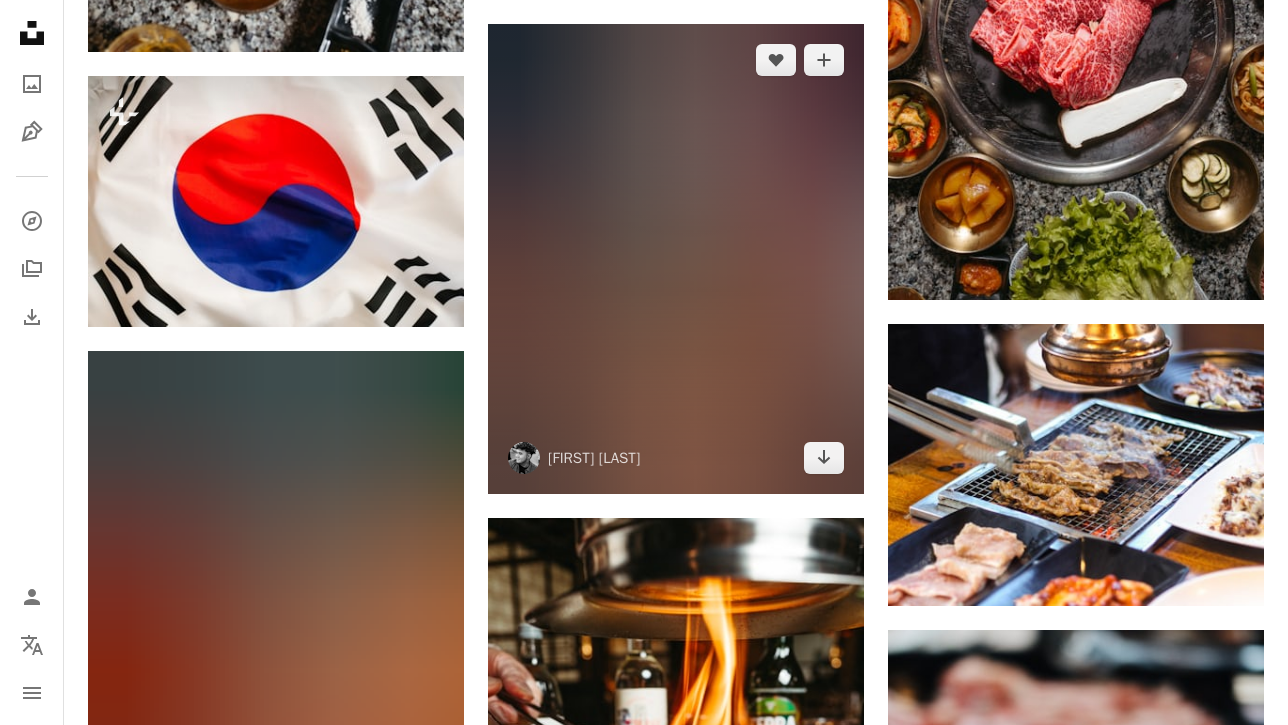 scroll, scrollTop: 1282, scrollLeft: 0, axis: vertical 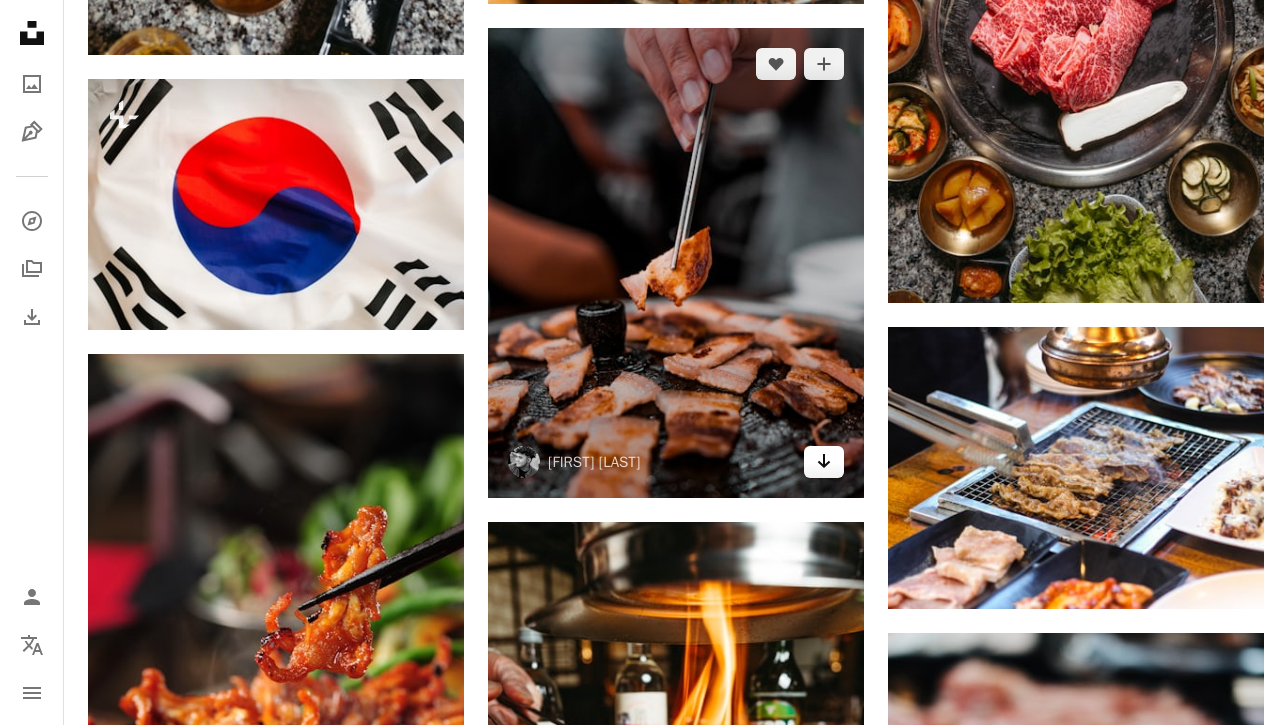 click on "Arrow pointing down" at bounding box center (824, 462) 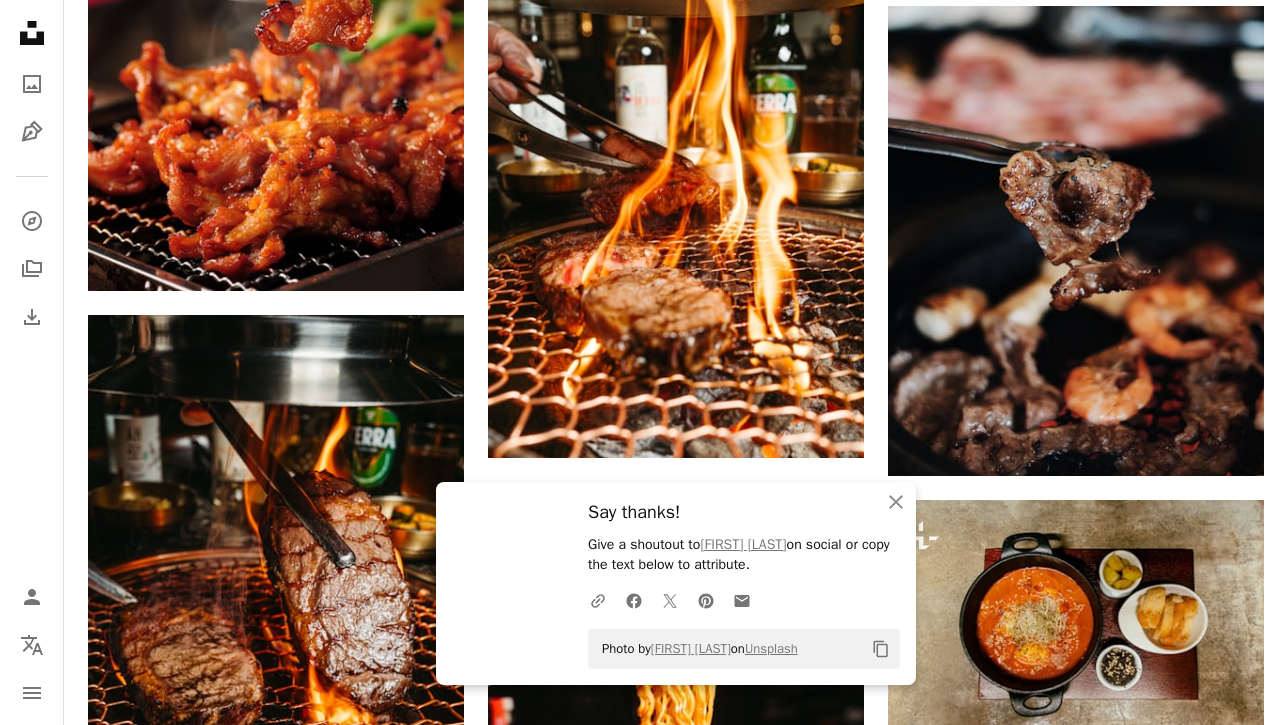 scroll, scrollTop: 1911, scrollLeft: 0, axis: vertical 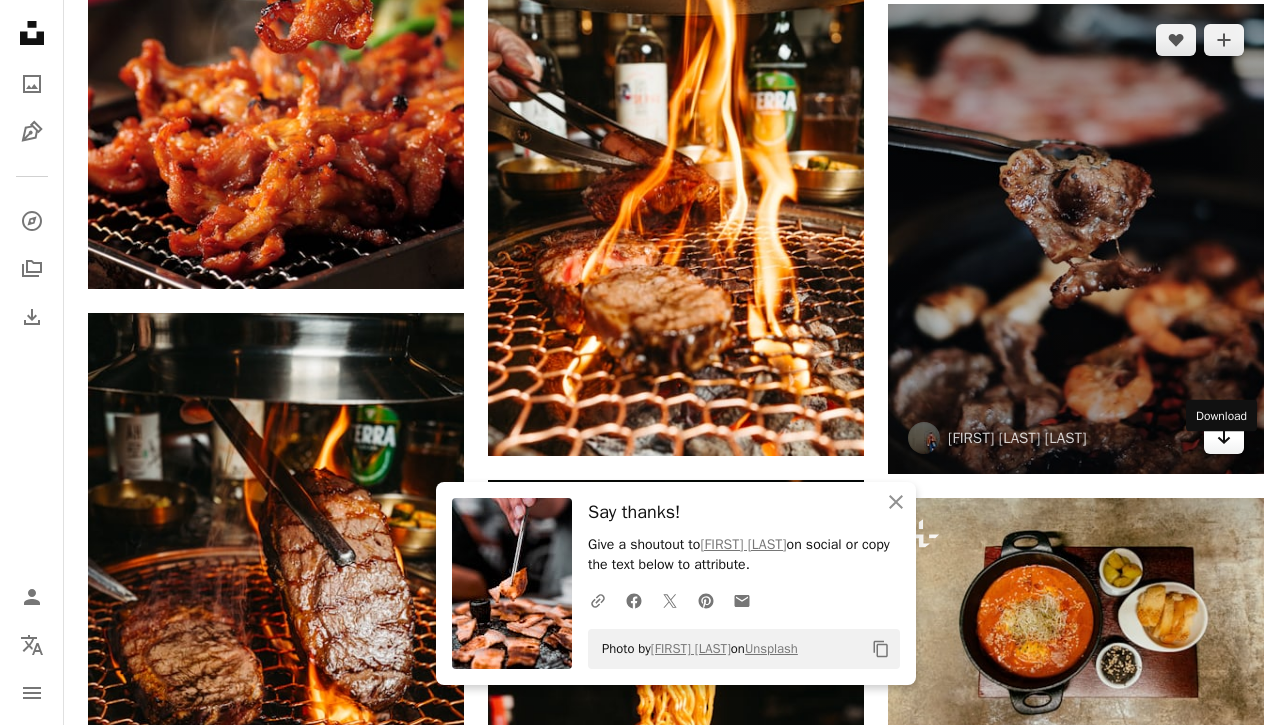 click on "Arrow pointing down" at bounding box center [1224, 438] 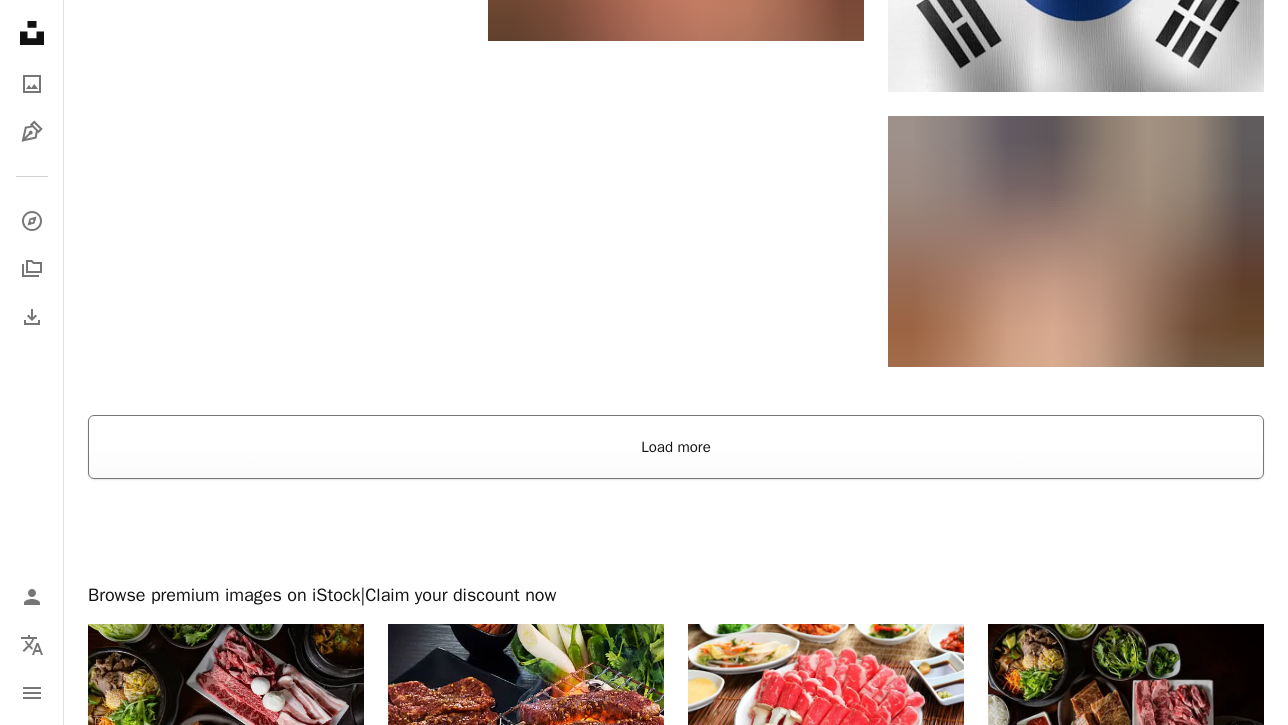 scroll, scrollTop: 3198, scrollLeft: 0, axis: vertical 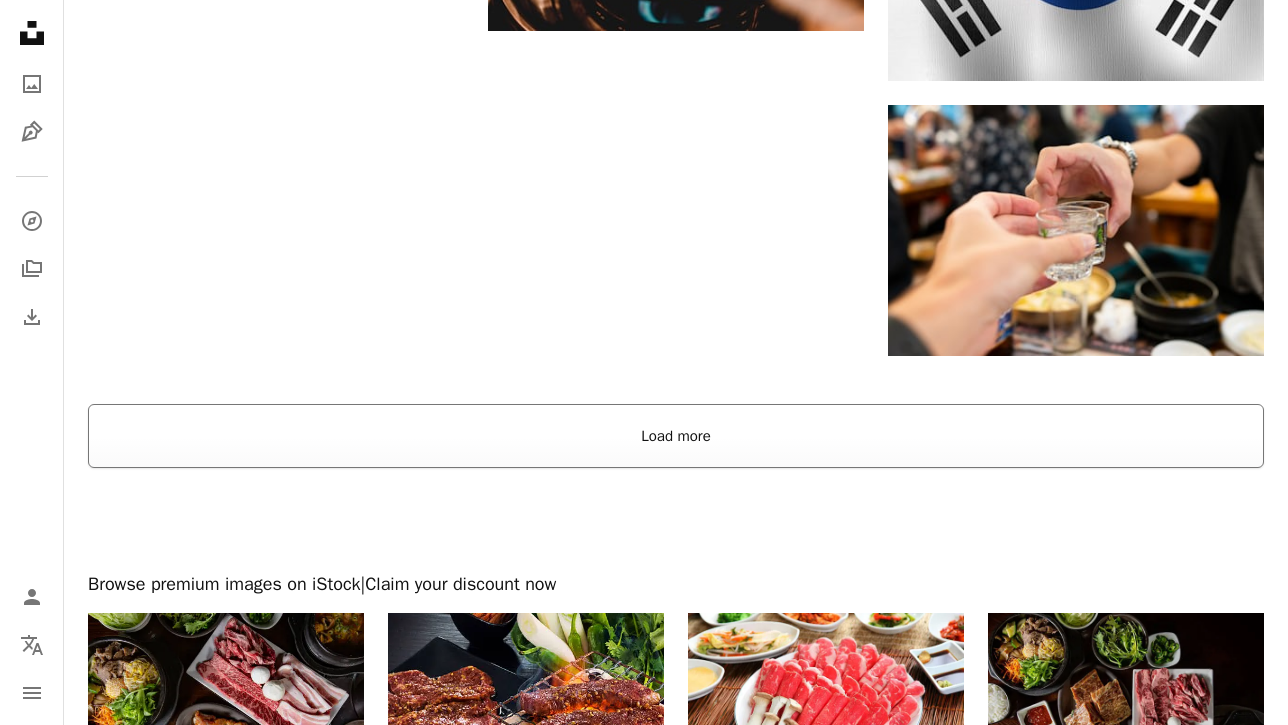 click on "Load more" at bounding box center [676, 436] 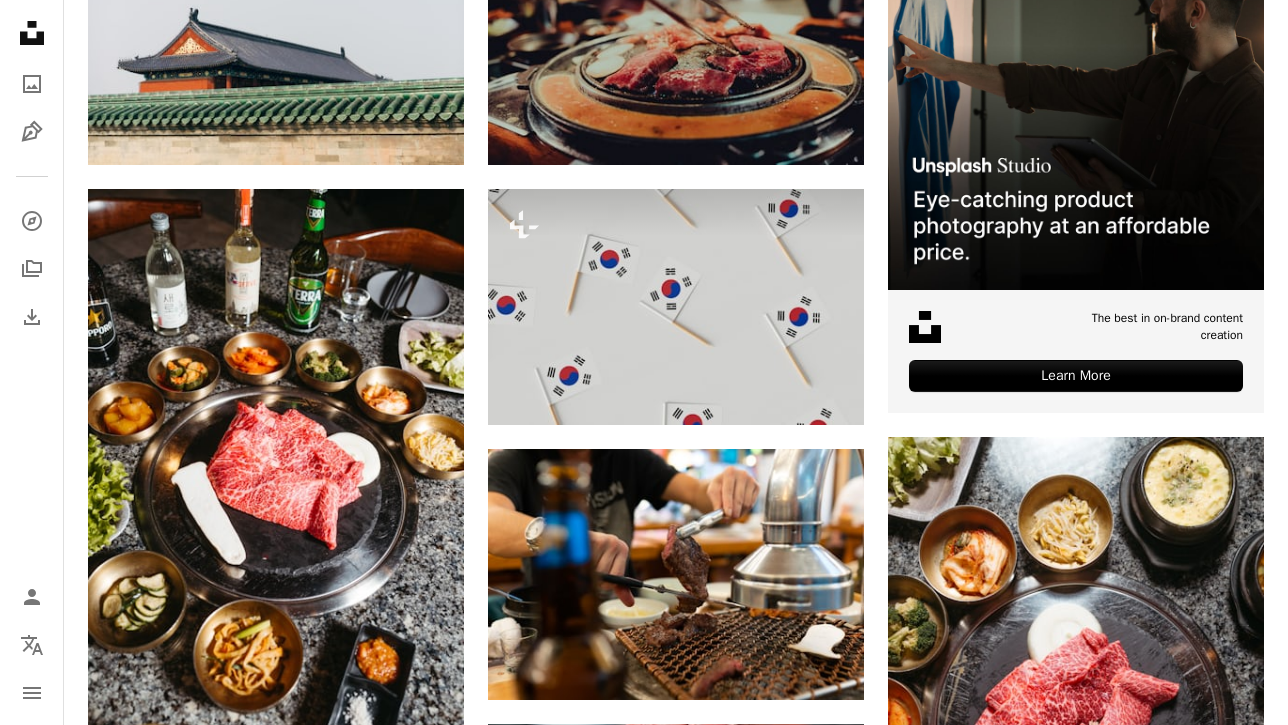 scroll, scrollTop: 0, scrollLeft: 0, axis: both 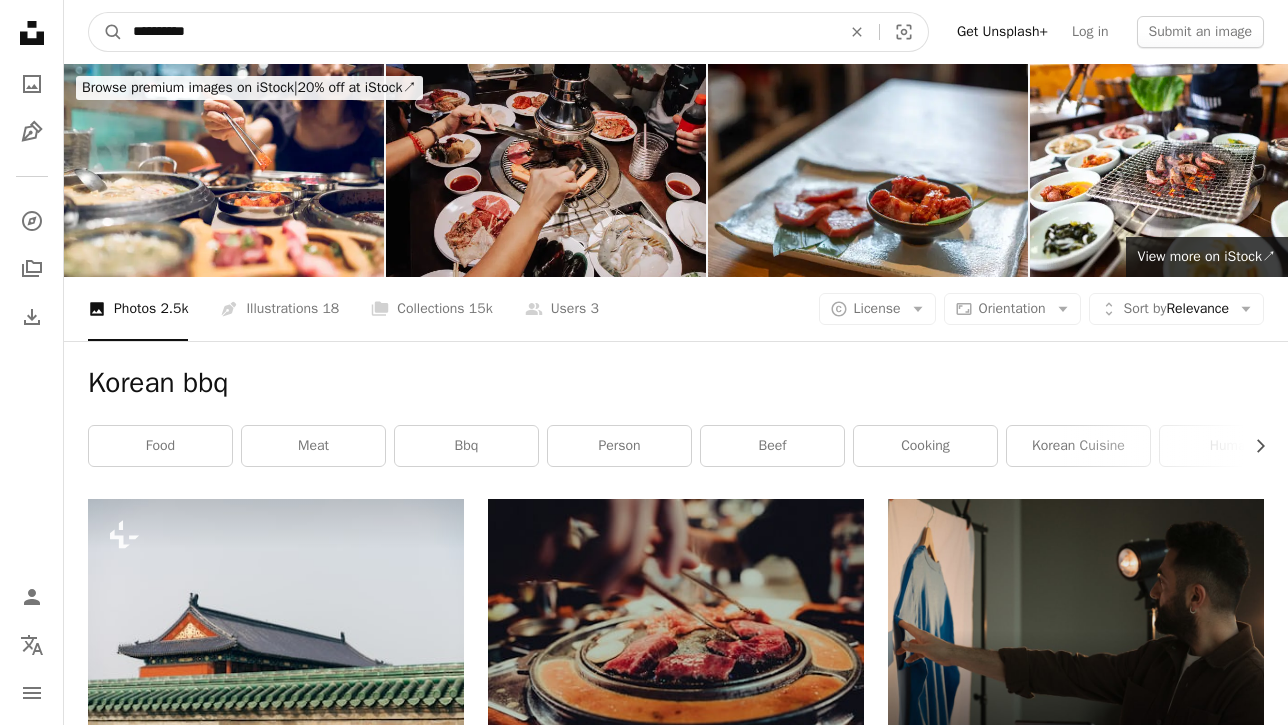 drag, startPoint x: 299, startPoint y: 16, endPoint x: 229, endPoint y: 29, distance: 71.19691 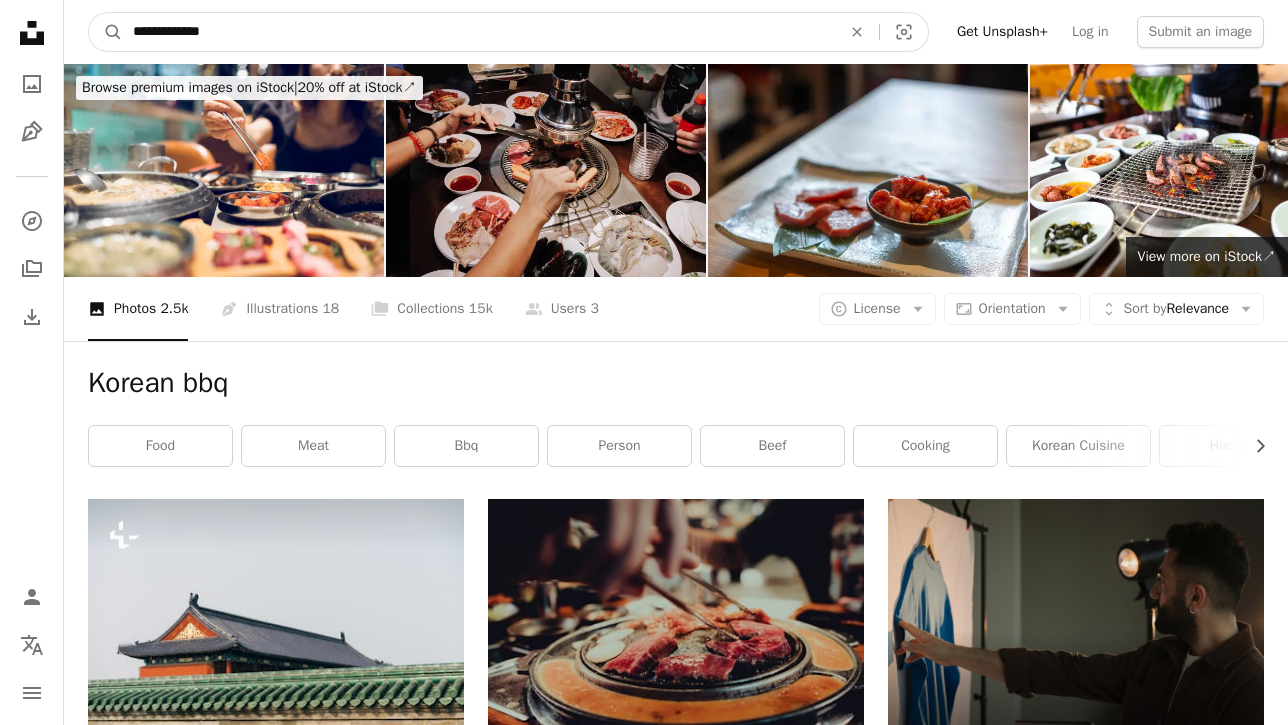 type on "**********" 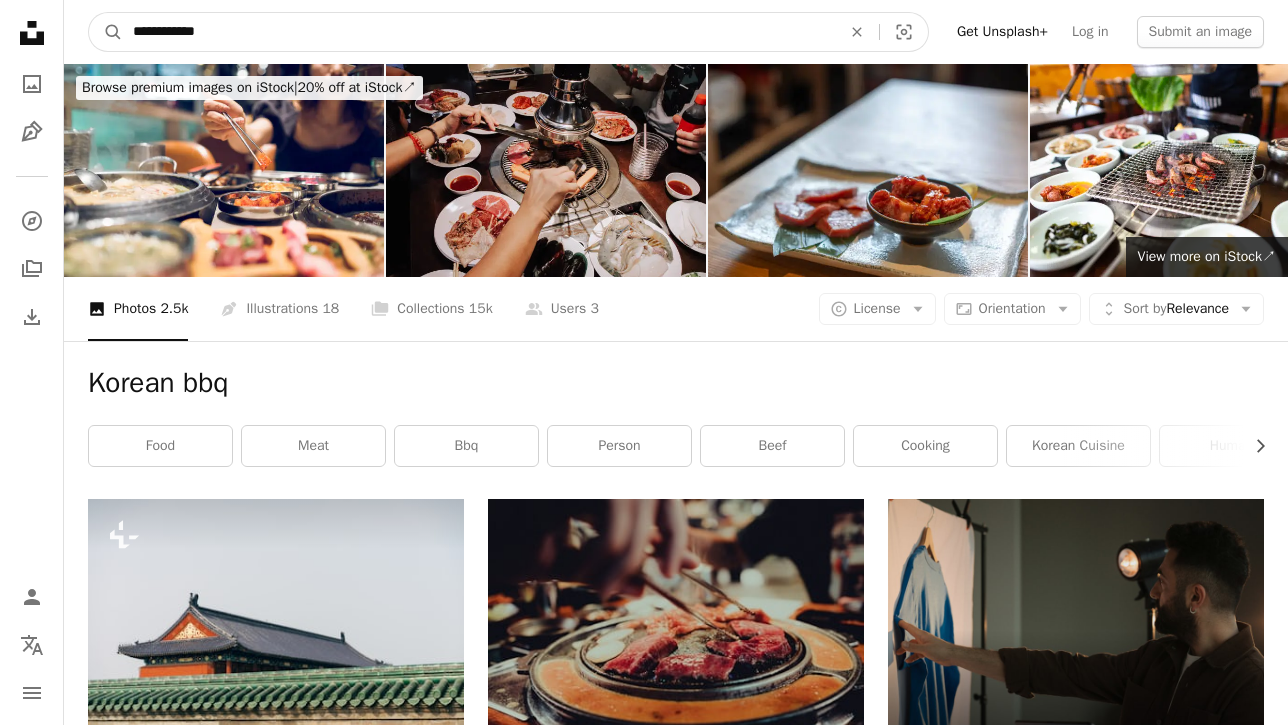 click on "A magnifying glass" at bounding box center [106, 32] 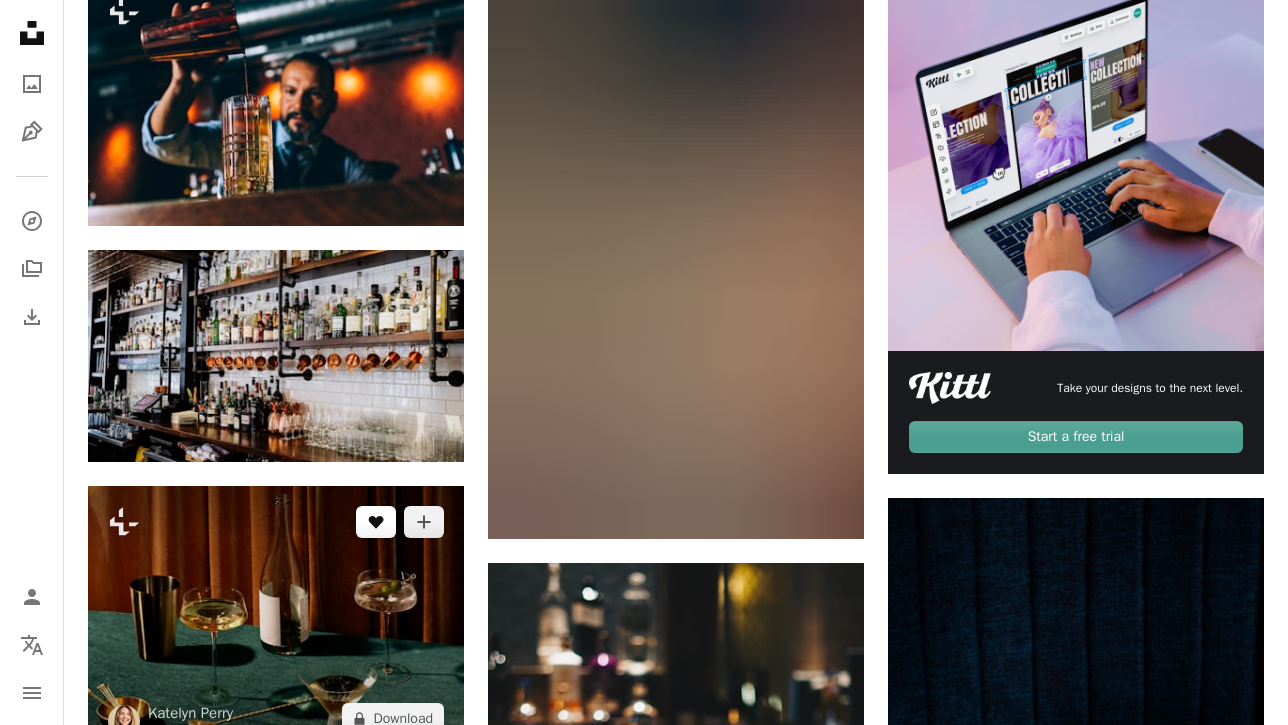 scroll, scrollTop: 535, scrollLeft: 0, axis: vertical 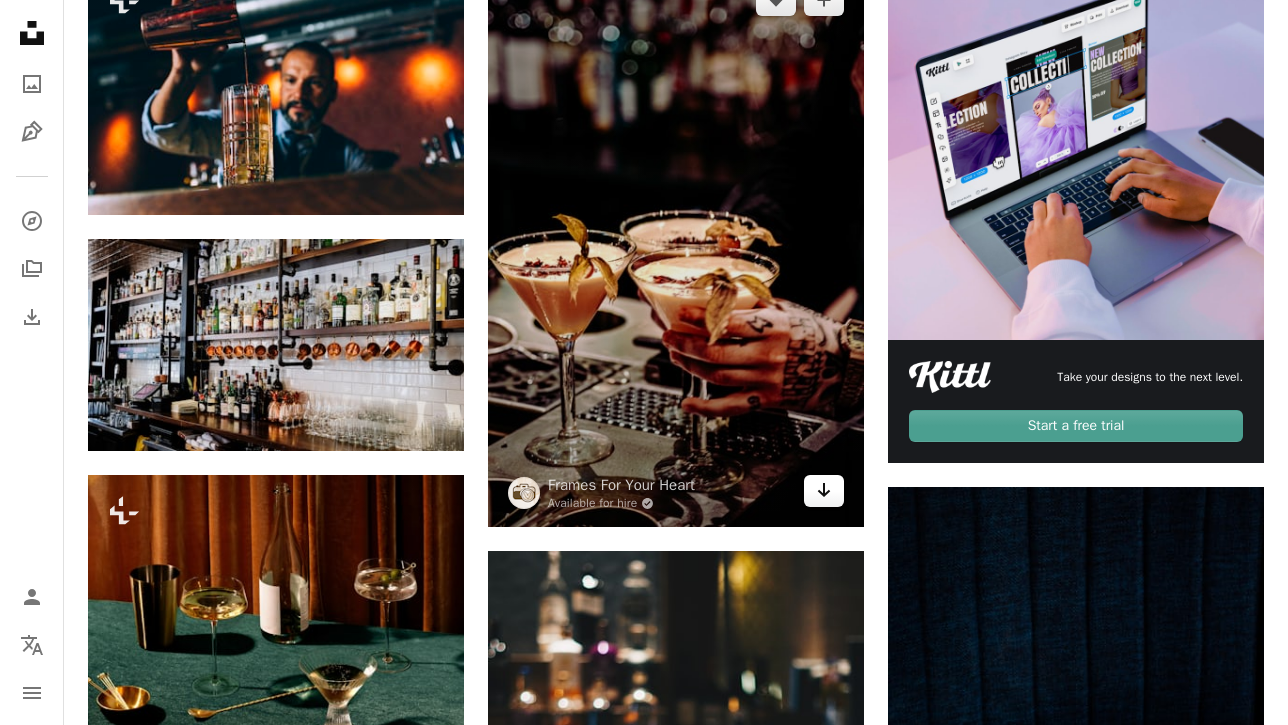 click on "Arrow pointing down" 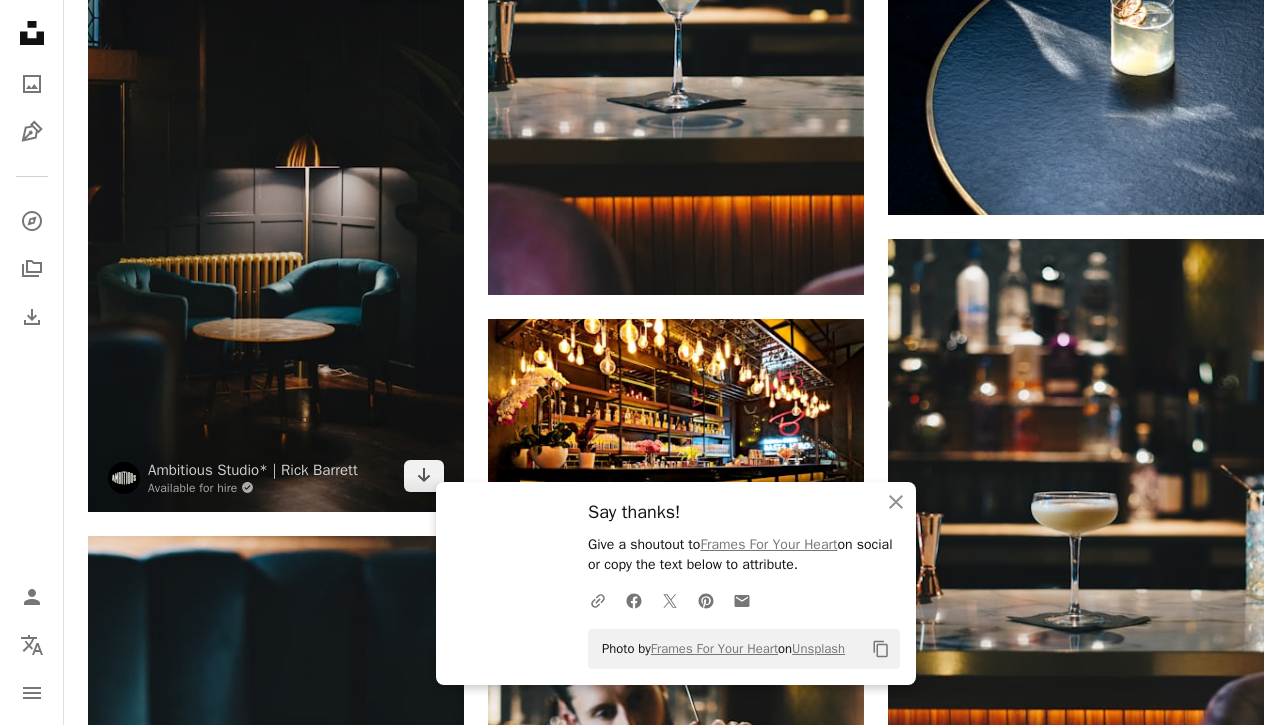 scroll, scrollTop: 1379, scrollLeft: 0, axis: vertical 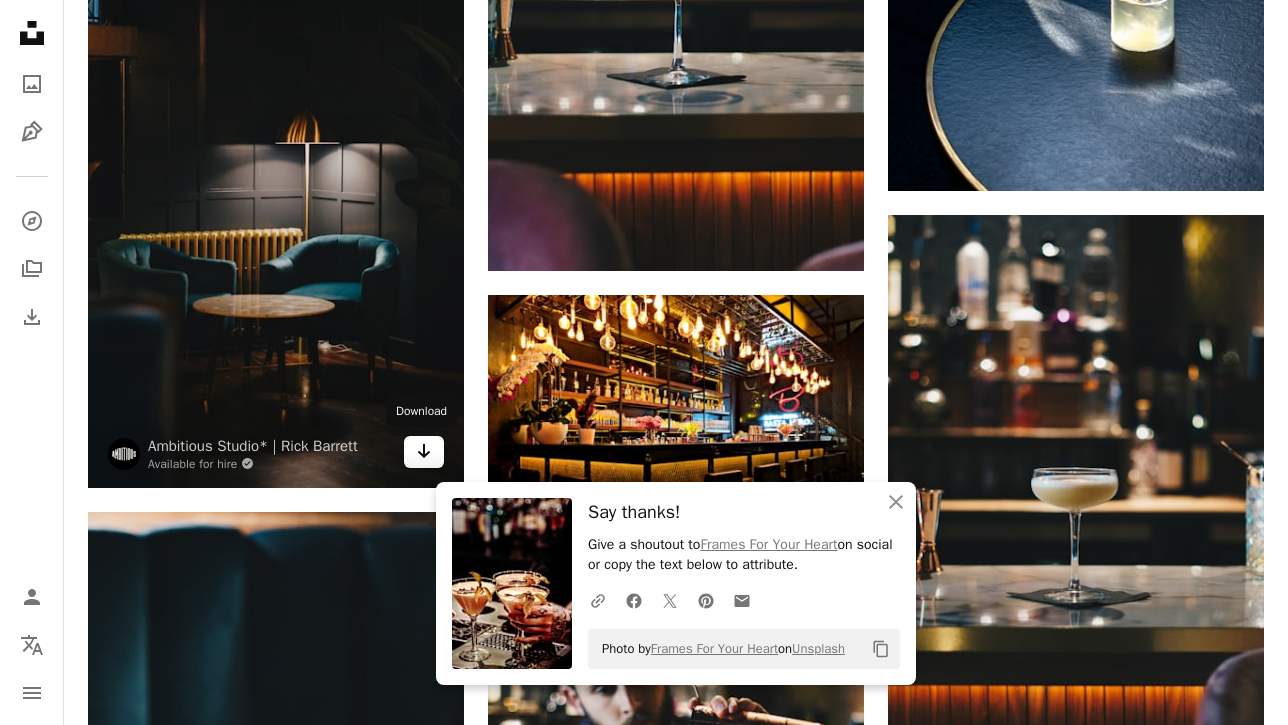 click on "Arrow pointing down" at bounding box center (424, 452) 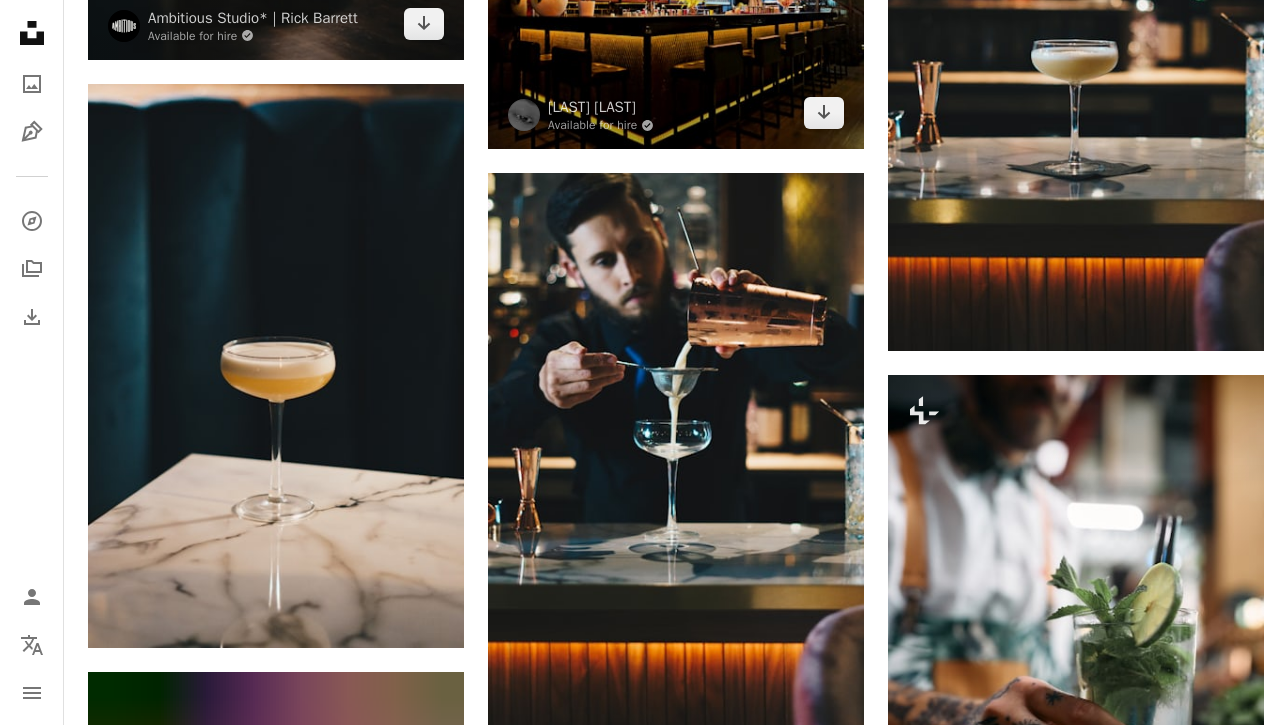 scroll, scrollTop: 1809, scrollLeft: 0, axis: vertical 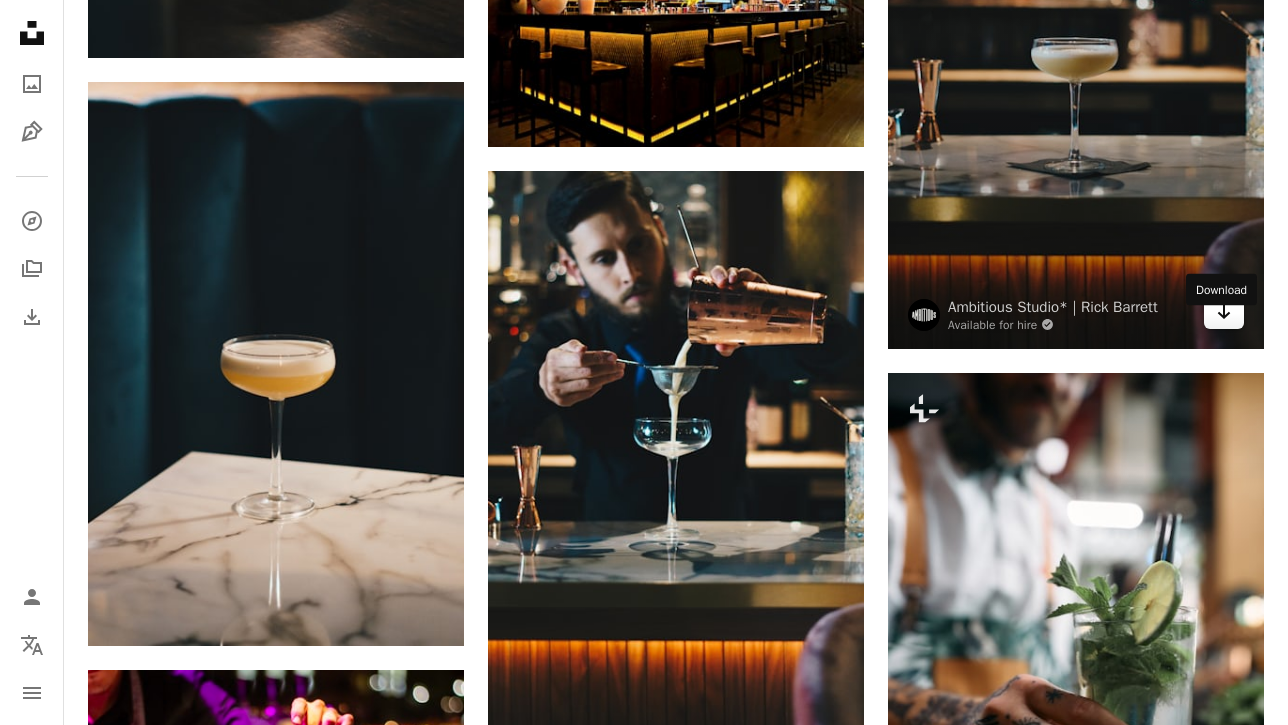 click on "Arrow pointing down" at bounding box center [1224, 313] 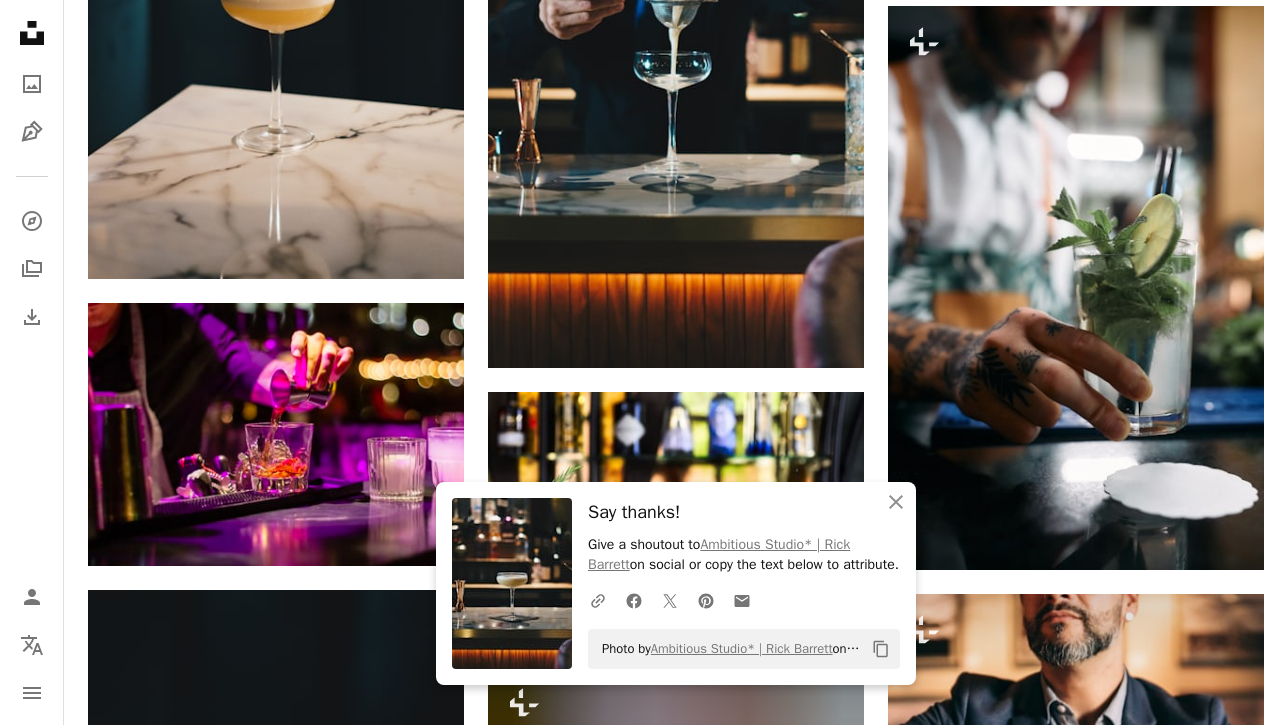 scroll, scrollTop: 2203, scrollLeft: 0, axis: vertical 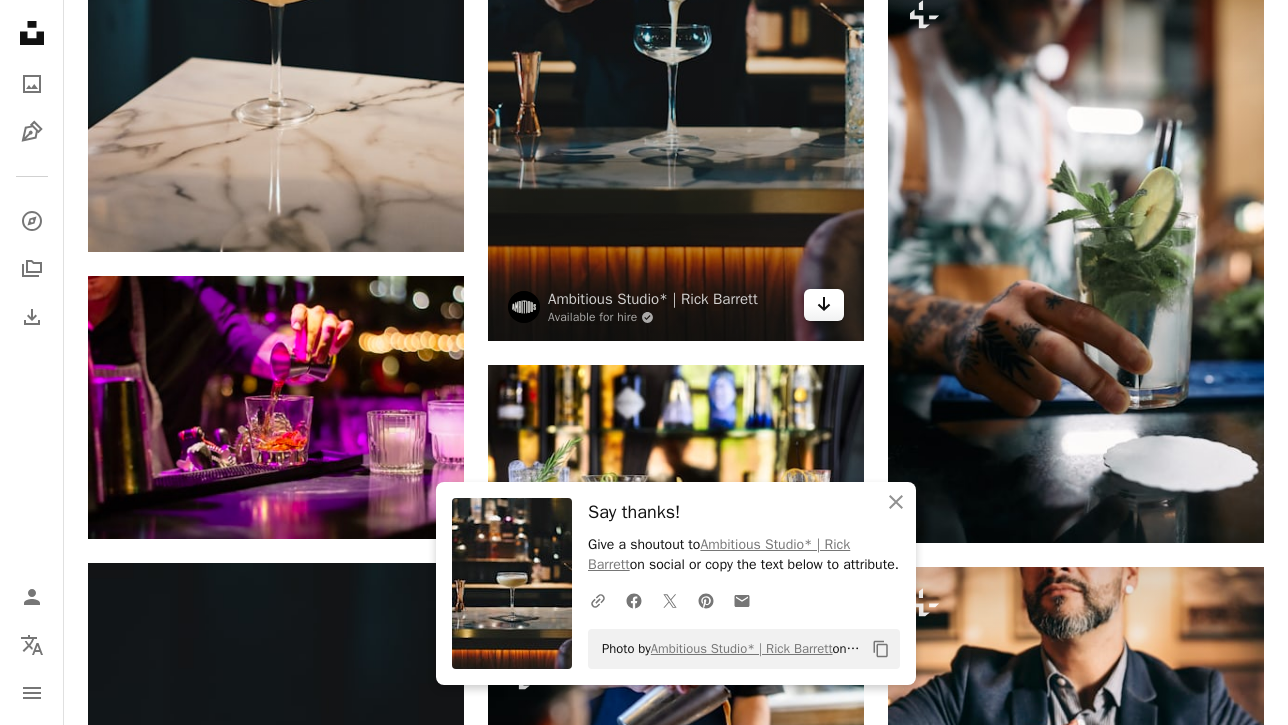 click on "Arrow pointing down" 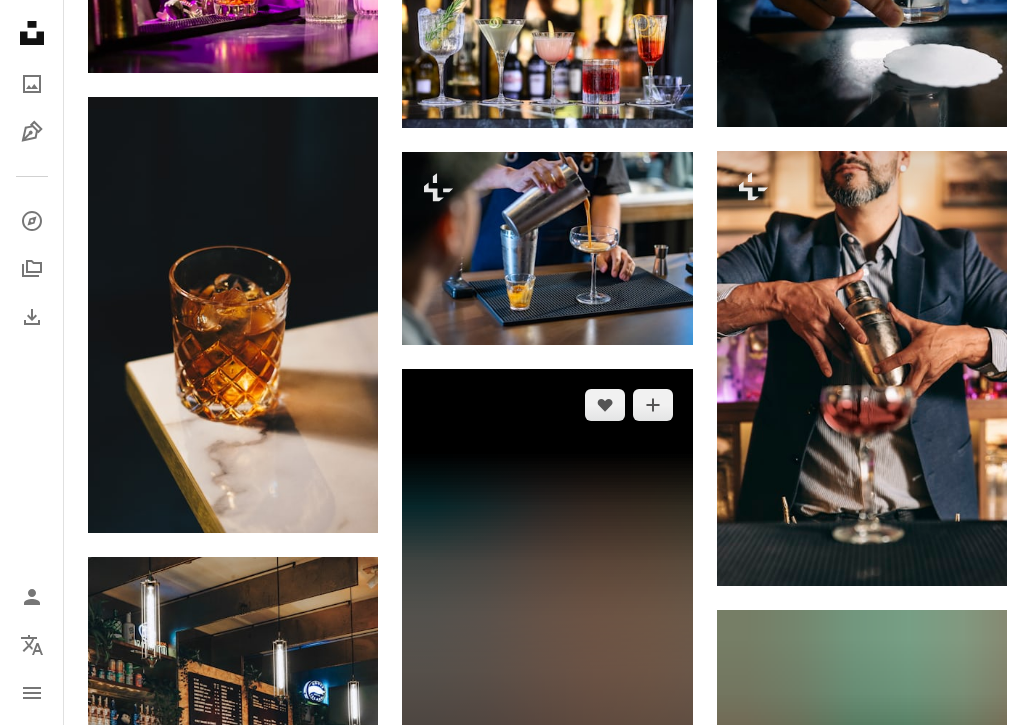 scroll, scrollTop: 2987, scrollLeft: 0, axis: vertical 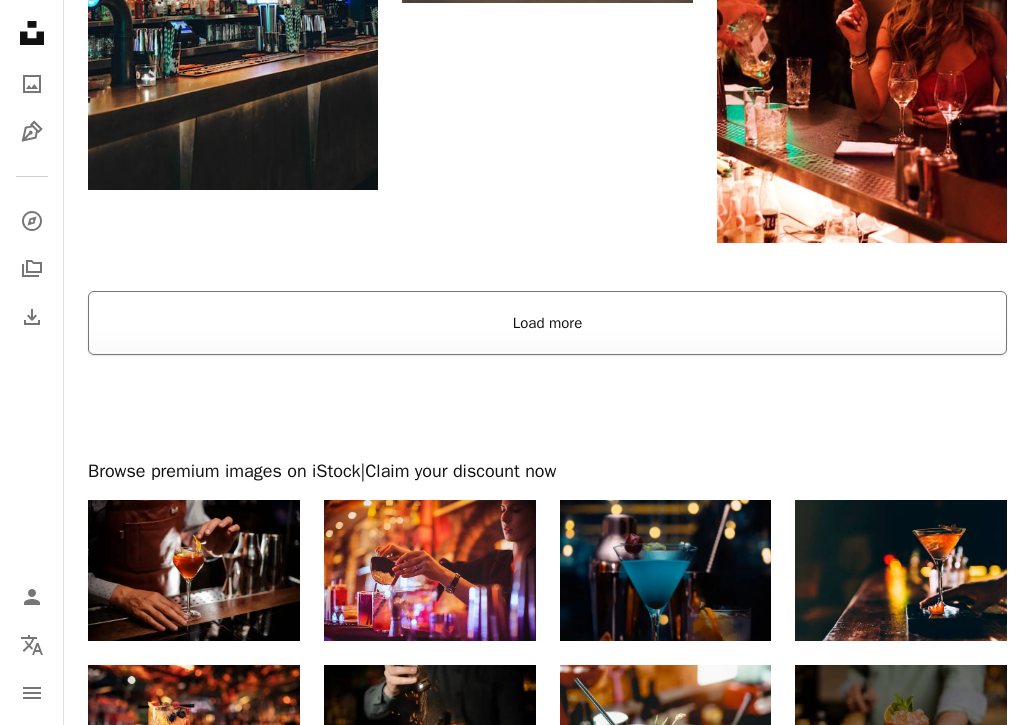 click on "Load more" at bounding box center (547, 323) 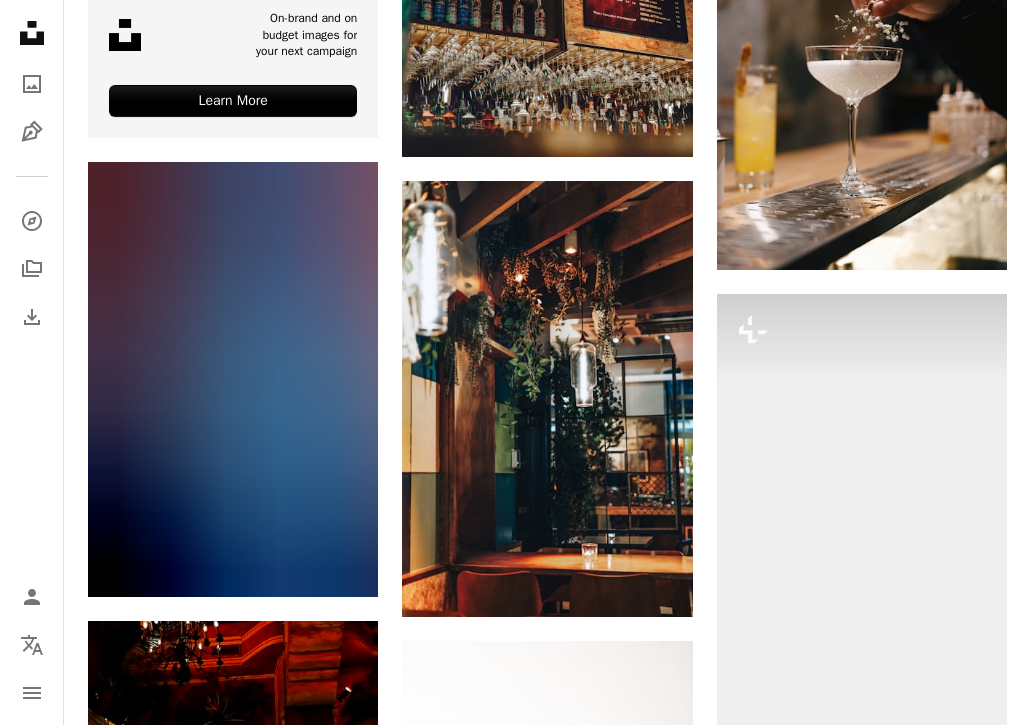 scroll, scrollTop: 4310, scrollLeft: 0, axis: vertical 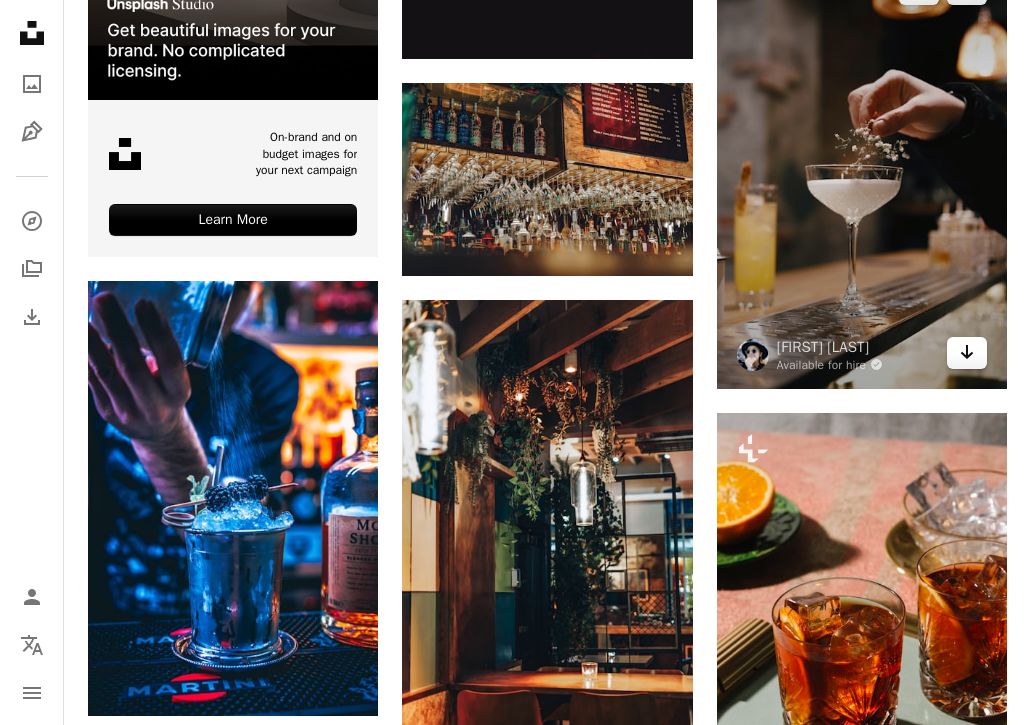 click on "Arrow pointing down" 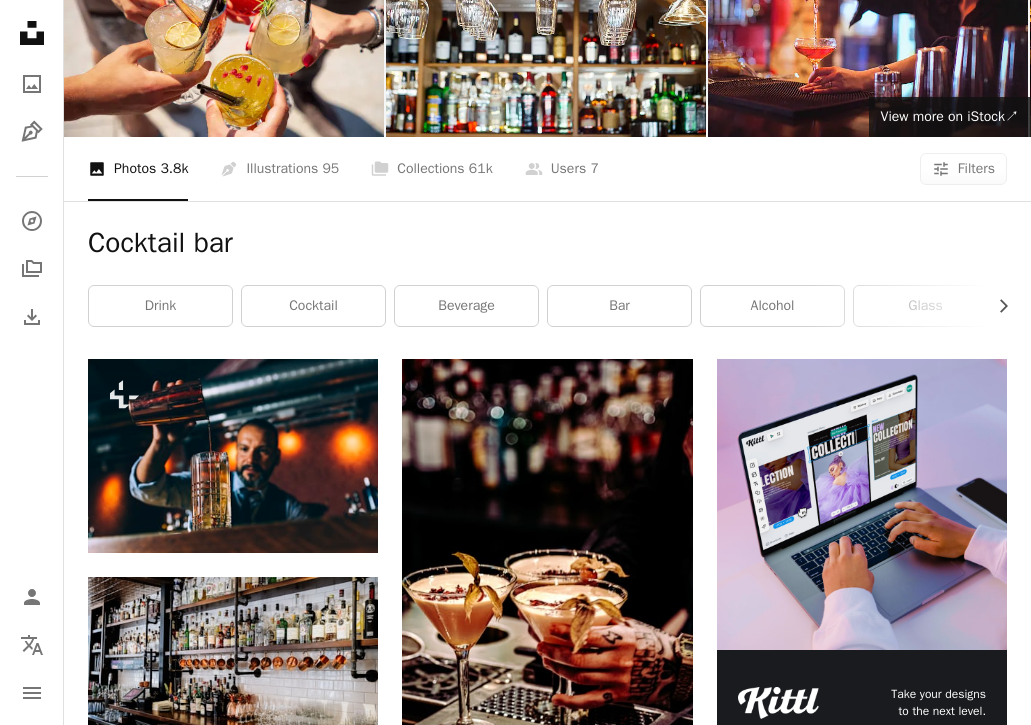 scroll, scrollTop: 0, scrollLeft: 0, axis: both 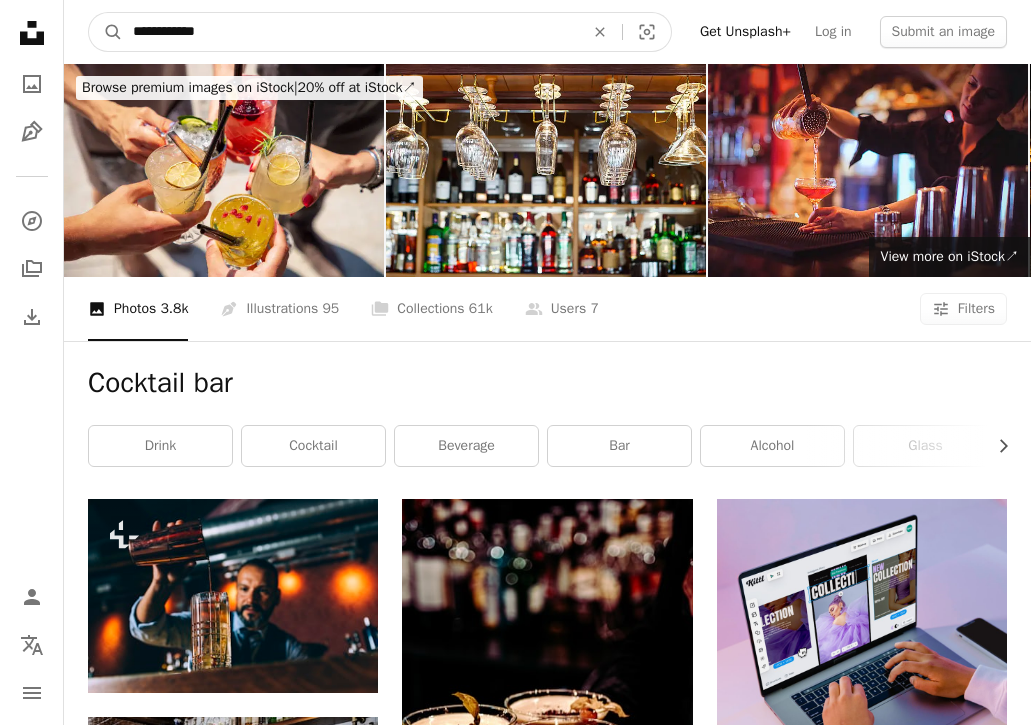 drag, startPoint x: 279, startPoint y: 17, endPoint x: 257, endPoint y: 51, distance: 40.496914 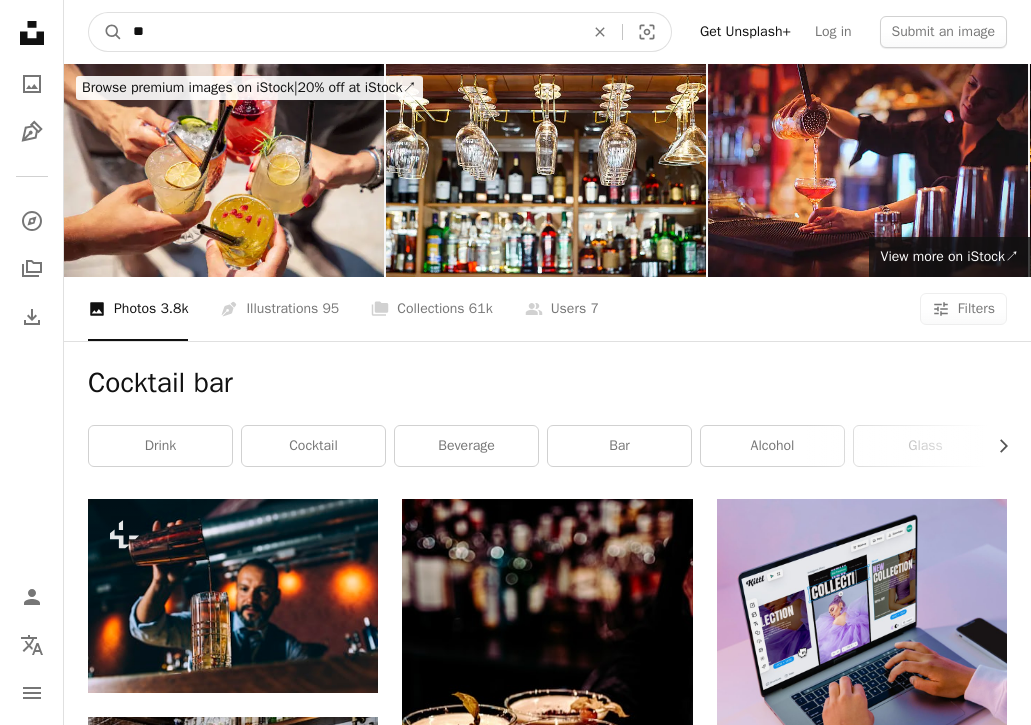 type on "*" 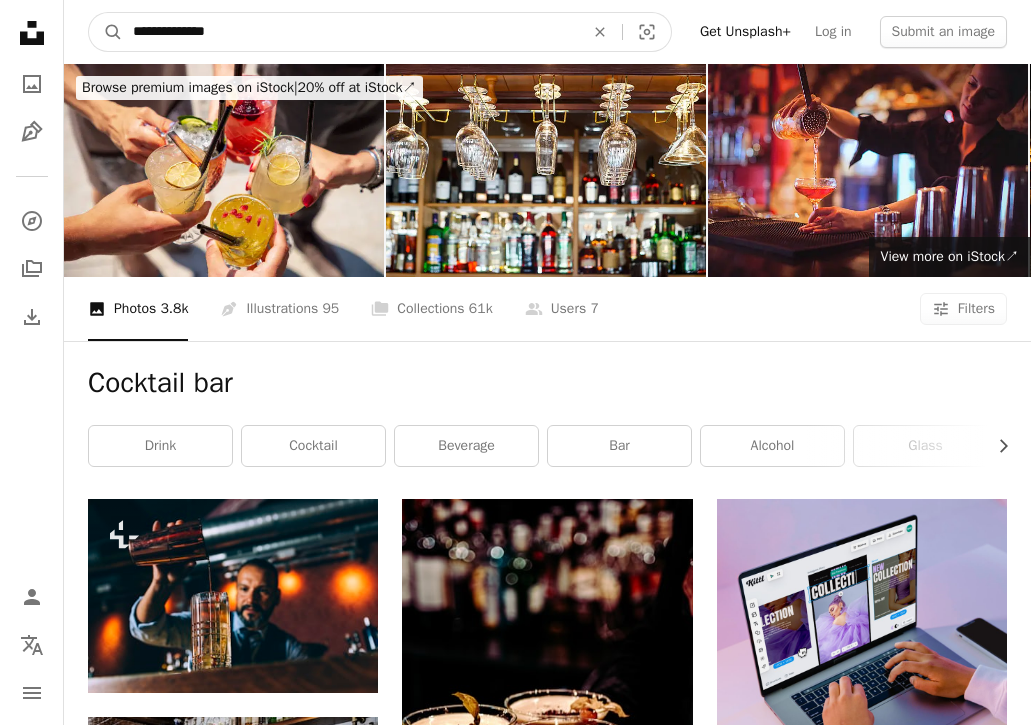 type on "**********" 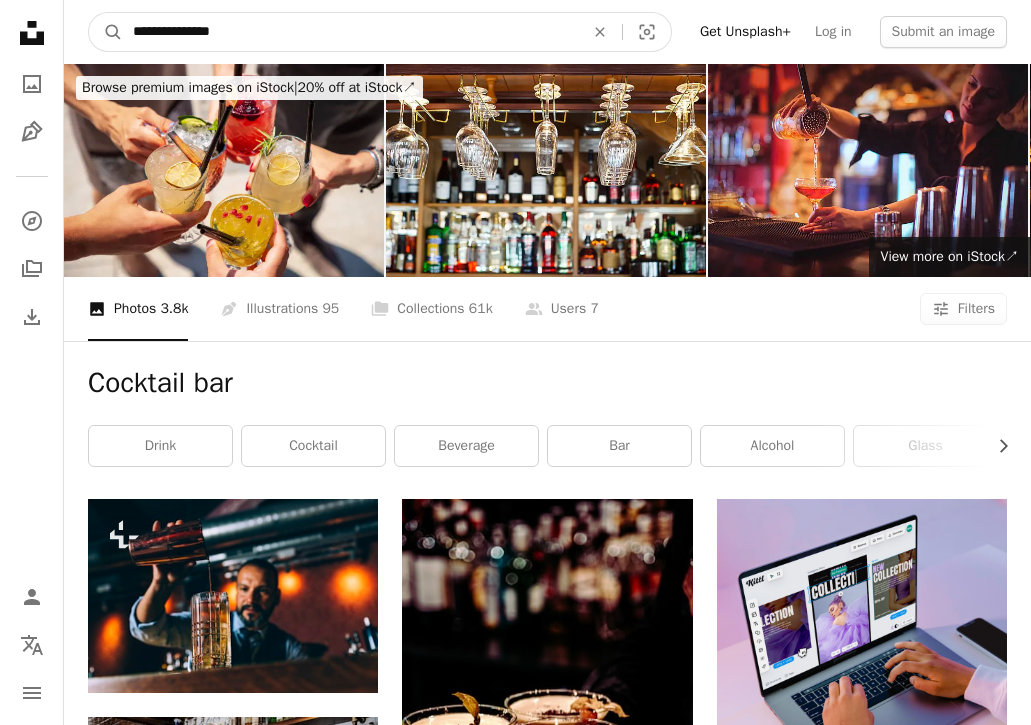 click on "A magnifying glass" at bounding box center [106, 32] 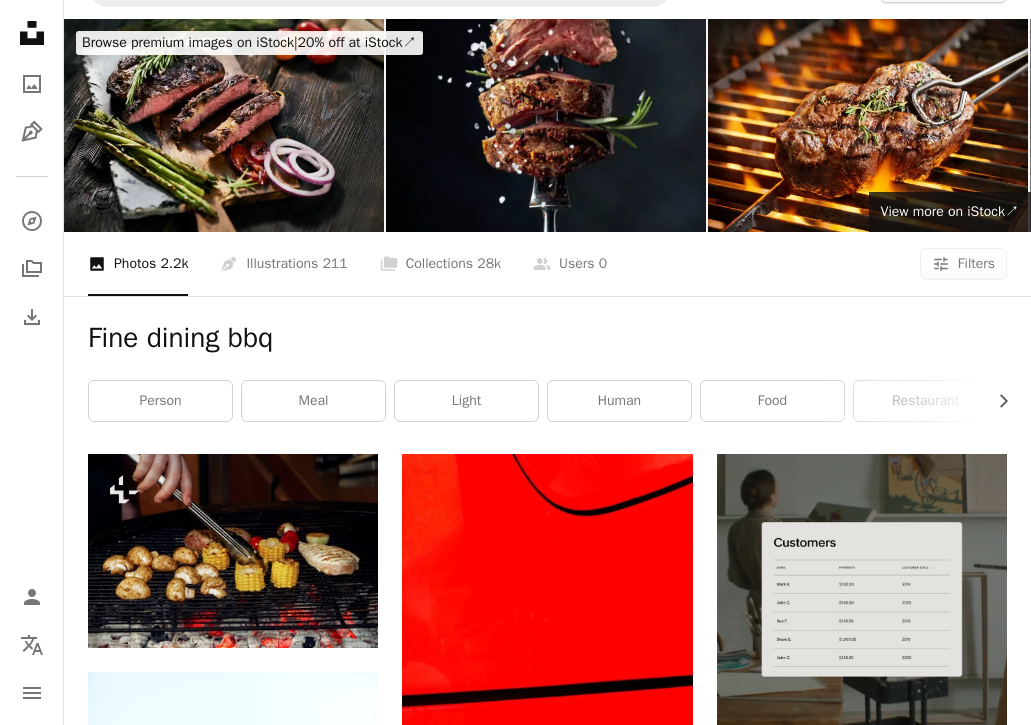 scroll, scrollTop: 0, scrollLeft: 0, axis: both 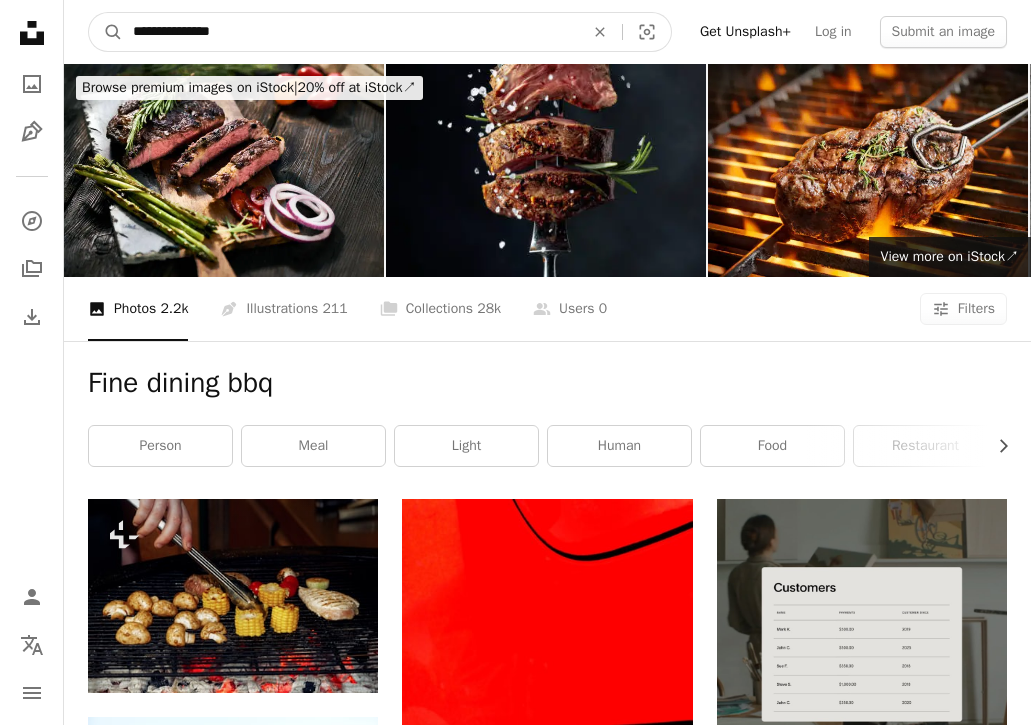 drag, startPoint x: 293, startPoint y: 34, endPoint x: 240, endPoint y: 29, distance: 53.235325 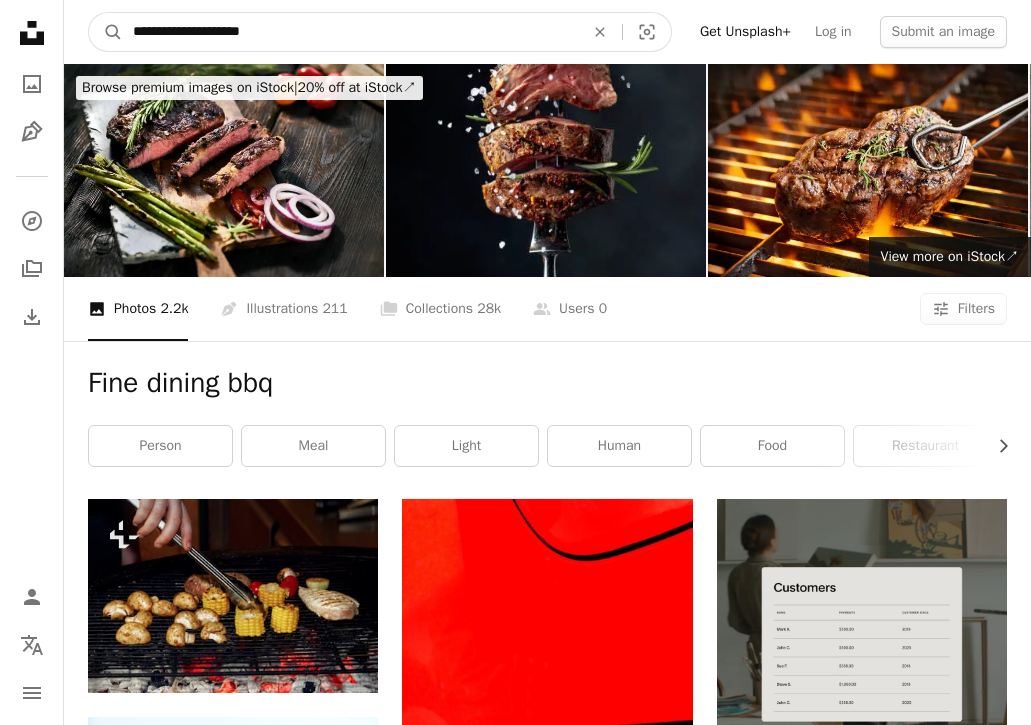 type on "**********" 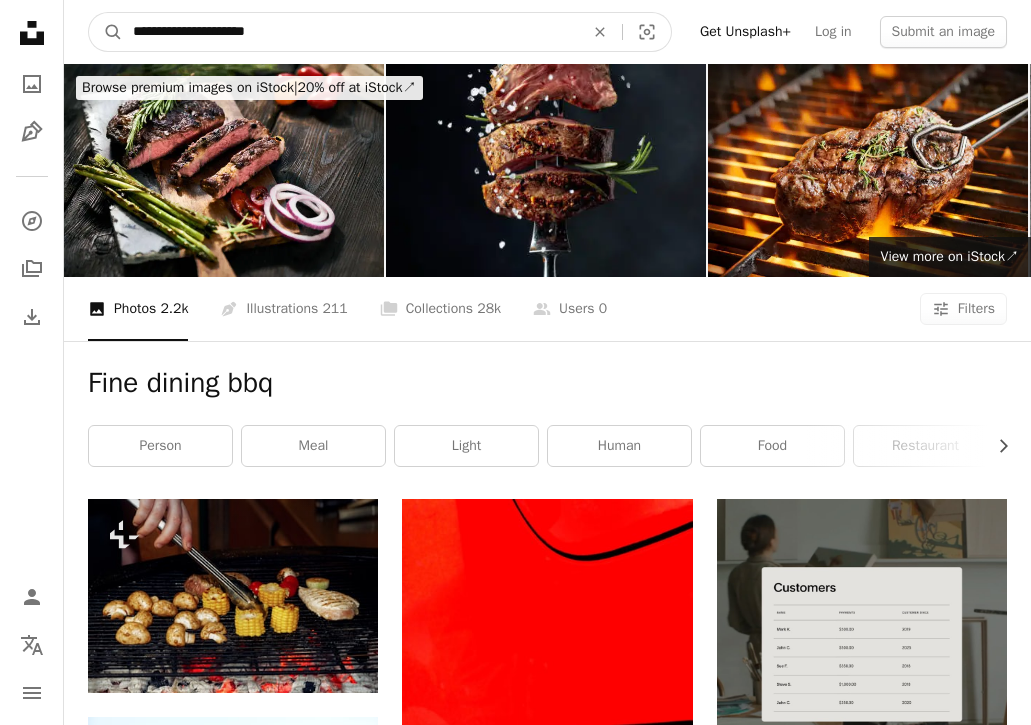 click on "A magnifying glass" at bounding box center [106, 32] 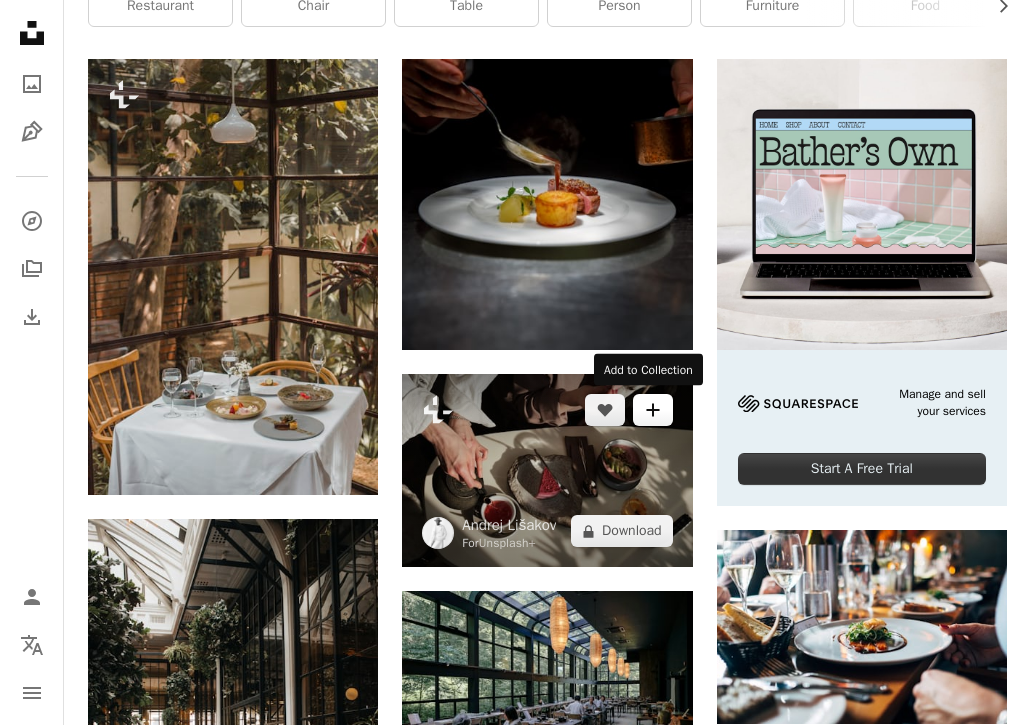 scroll, scrollTop: 462, scrollLeft: 0, axis: vertical 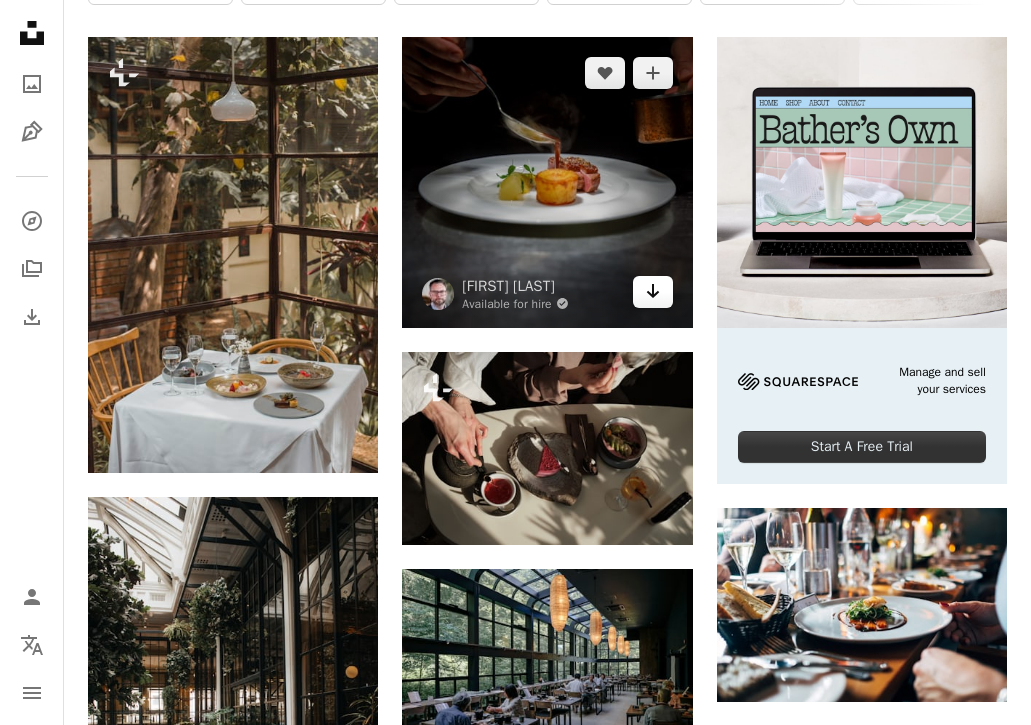 click on "Arrow pointing down" 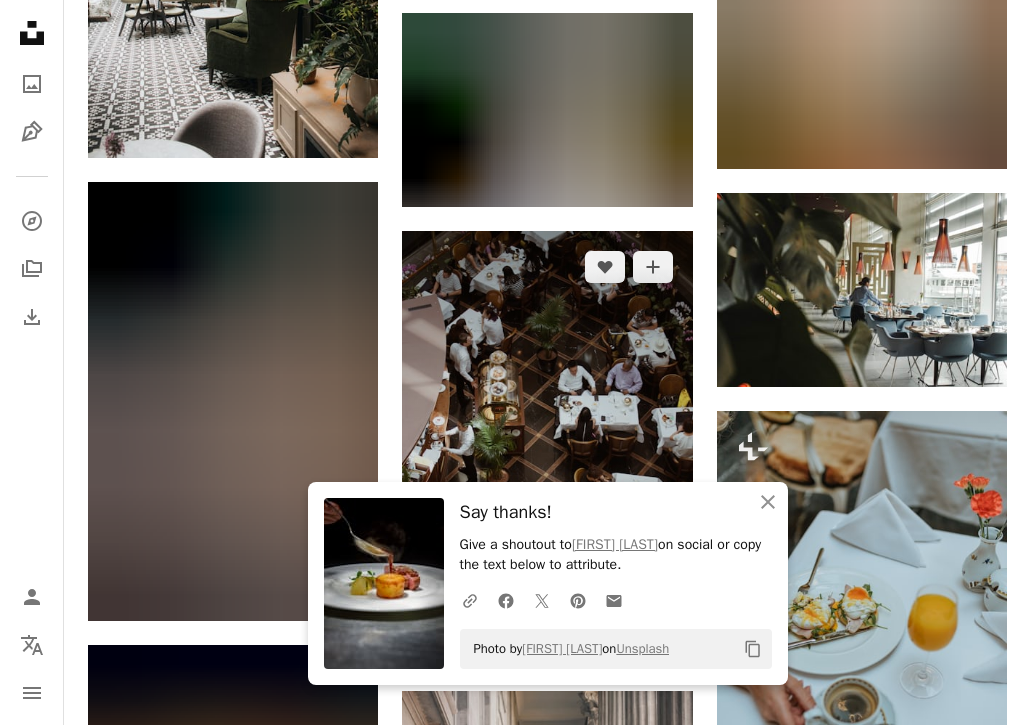scroll, scrollTop: 1238, scrollLeft: 0, axis: vertical 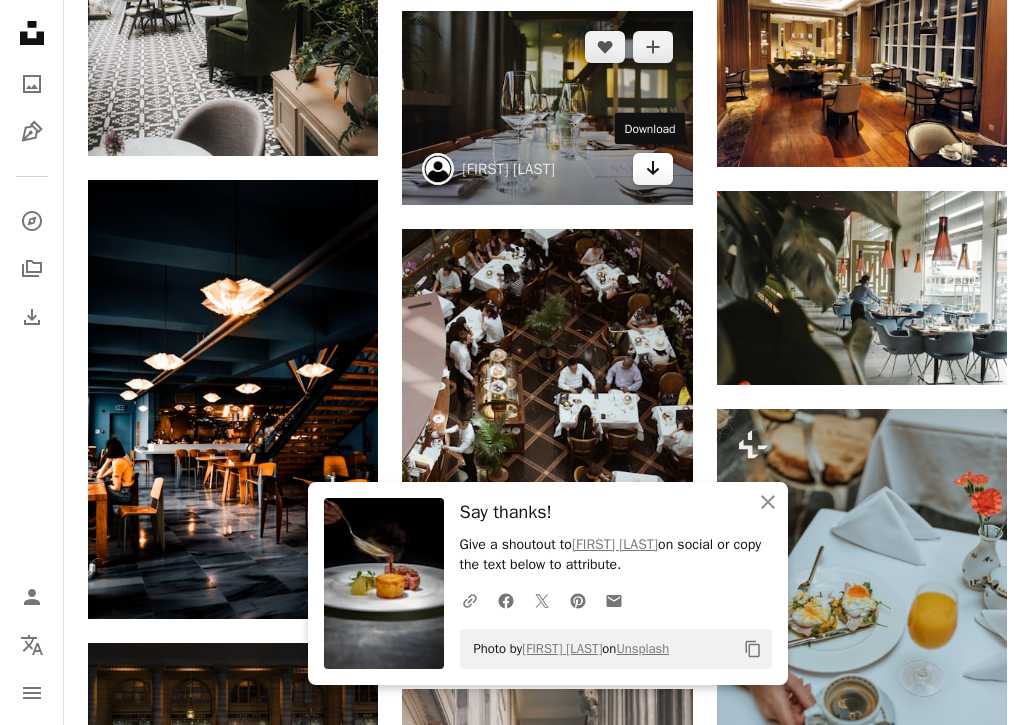 click 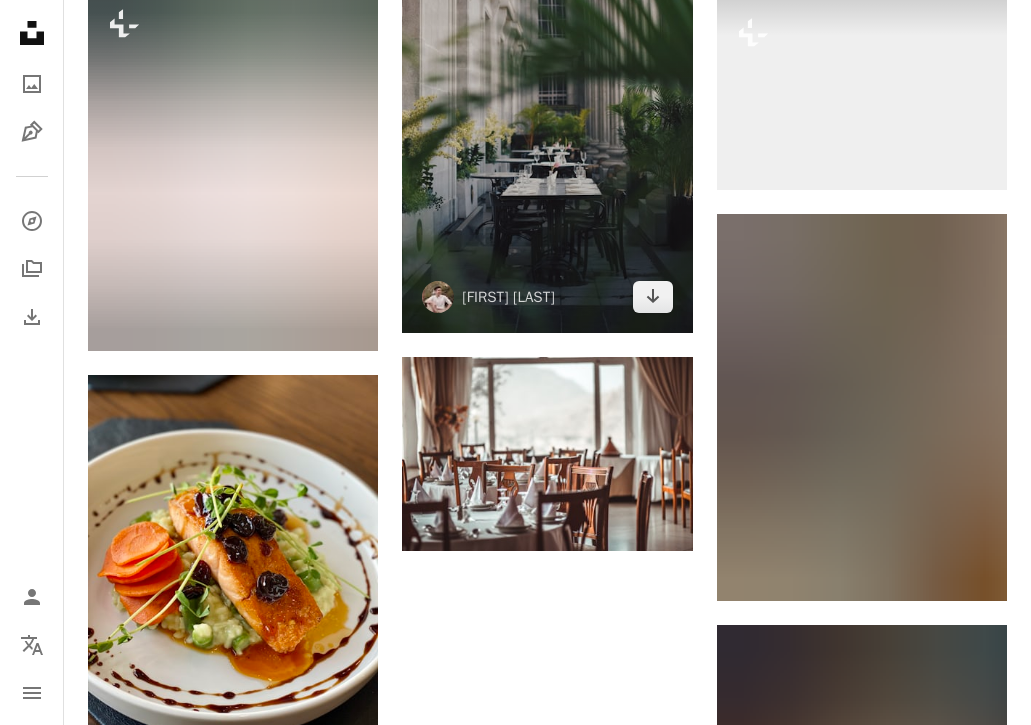 scroll, scrollTop: 2062, scrollLeft: 0, axis: vertical 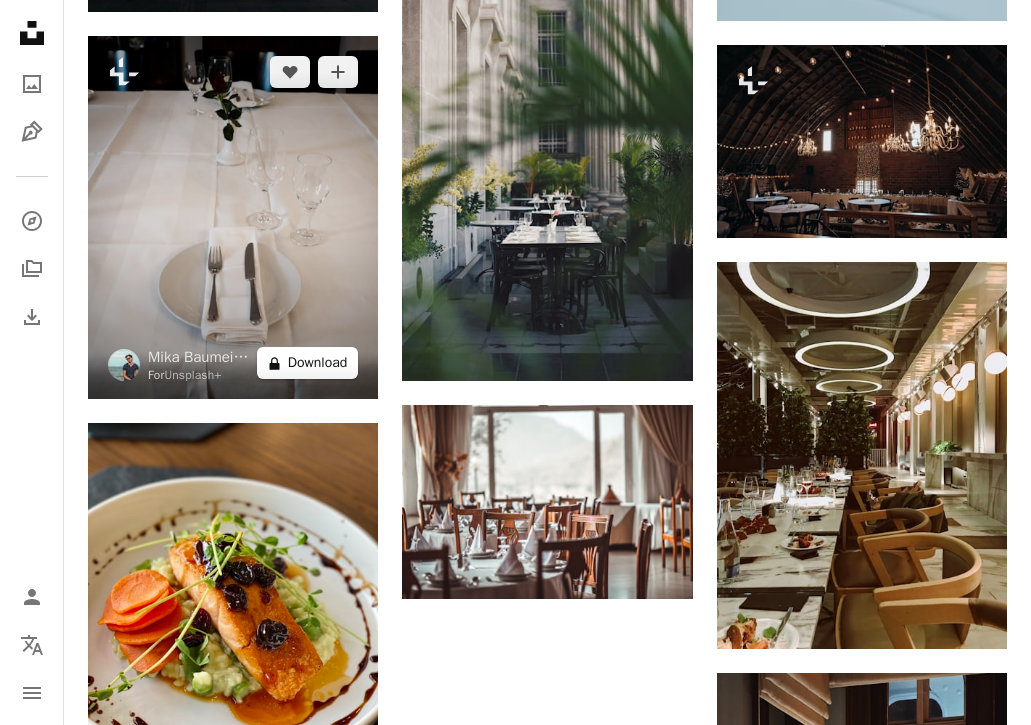 click on "A lock Download" at bounding box center (308, 363) 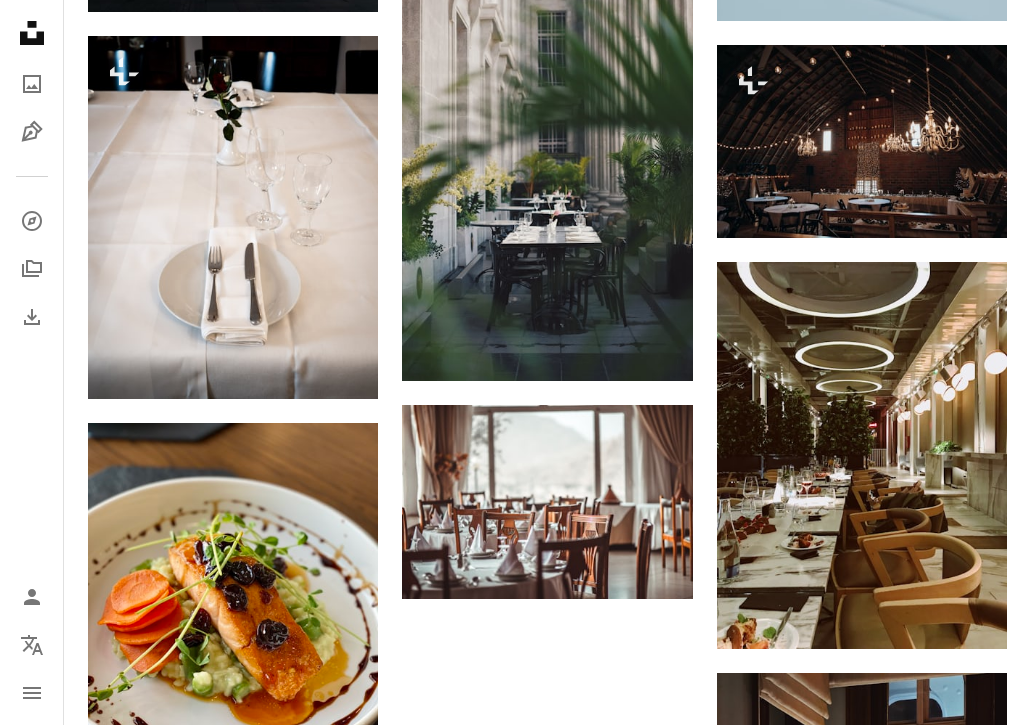 click on "An X shape Premium, ready to use images. Get unlimited access. A plus sign Members-only content added monthly A plus sign Unlimited royalty-free downloads A plus sign Illustrations  New A plus sign Enhanced legal protections yearly 66%  off monthly €12   €4 EUR per month * Get  Unsplash+ * When paid annually, billed upfront  €48 Taxes where applicable. Renews automatically. Cancel anytime." at bounding box center [515, 2216] 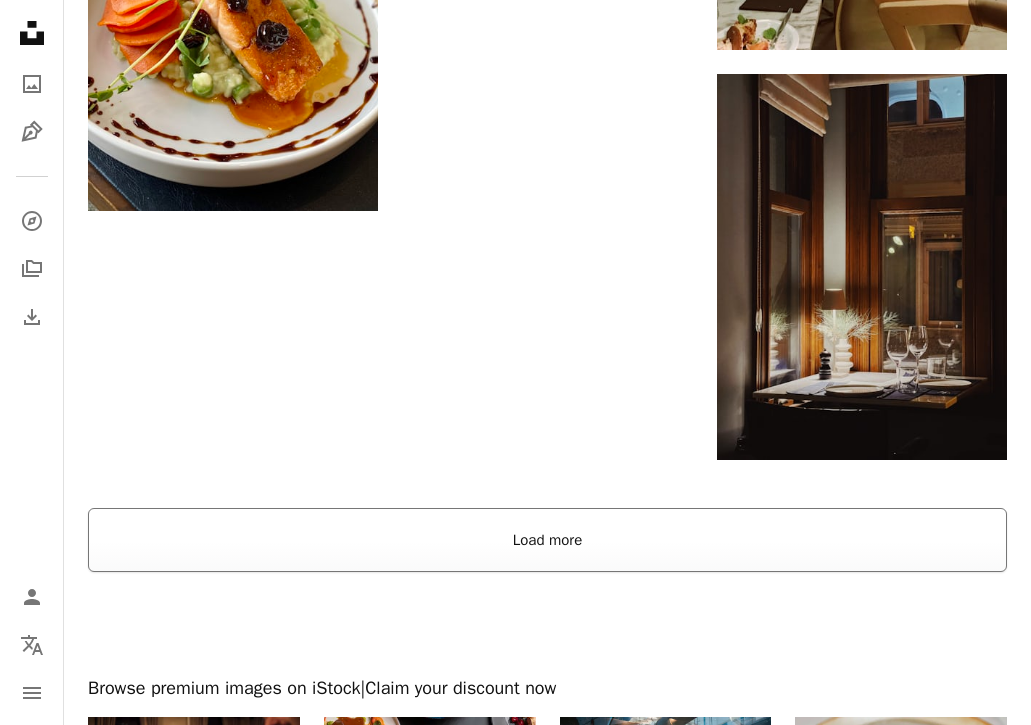click on "Load more" at bounding box center [547, 540] 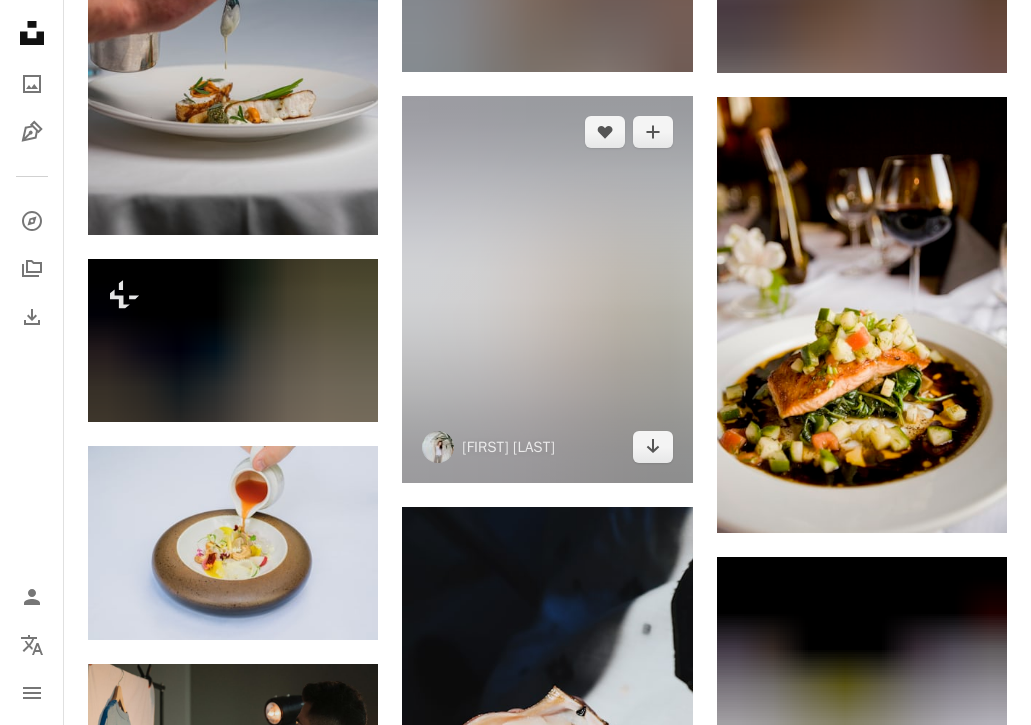 scroll, scrollTop: 3270, scrollLeft: 0, axis: vertical 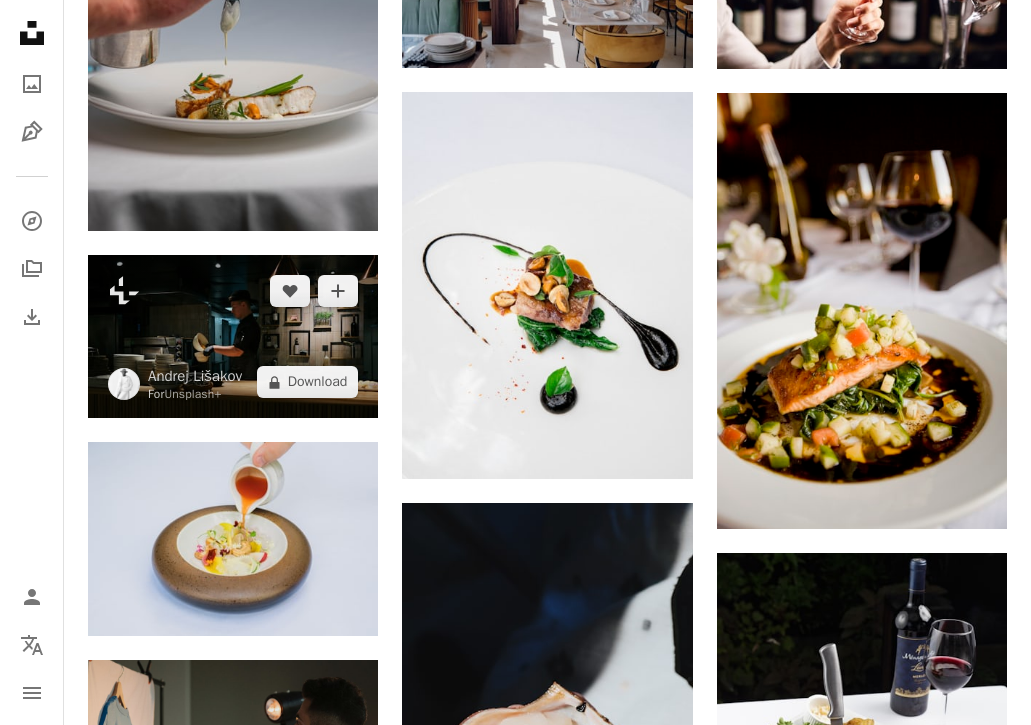 click at bounding box center [233, 336] 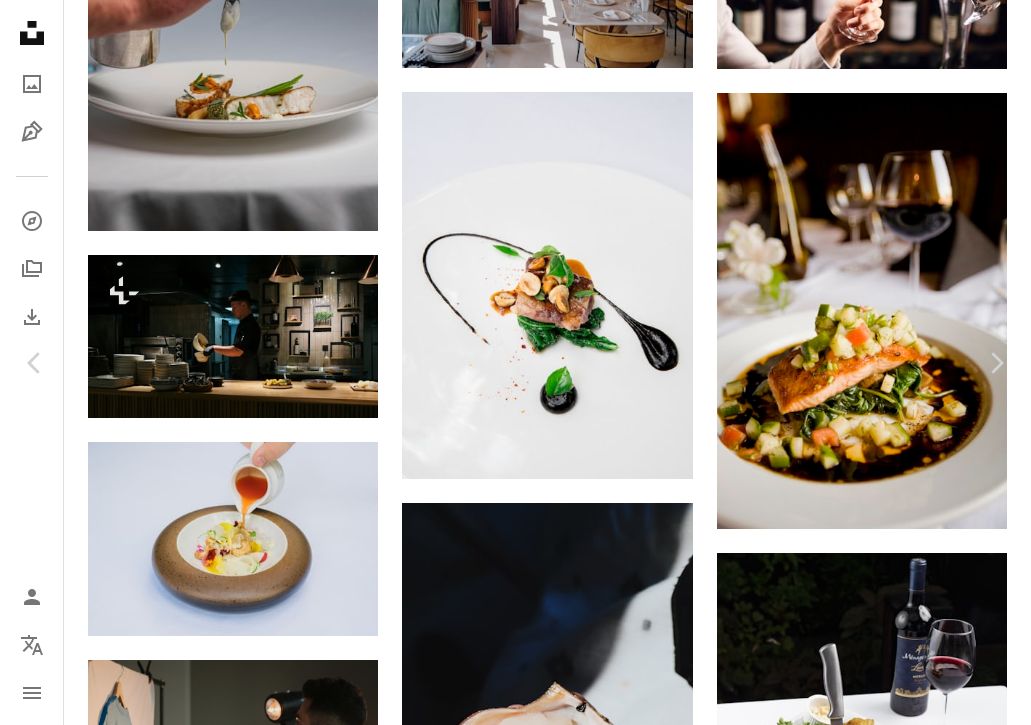 click at bounding box center [508, 4999] 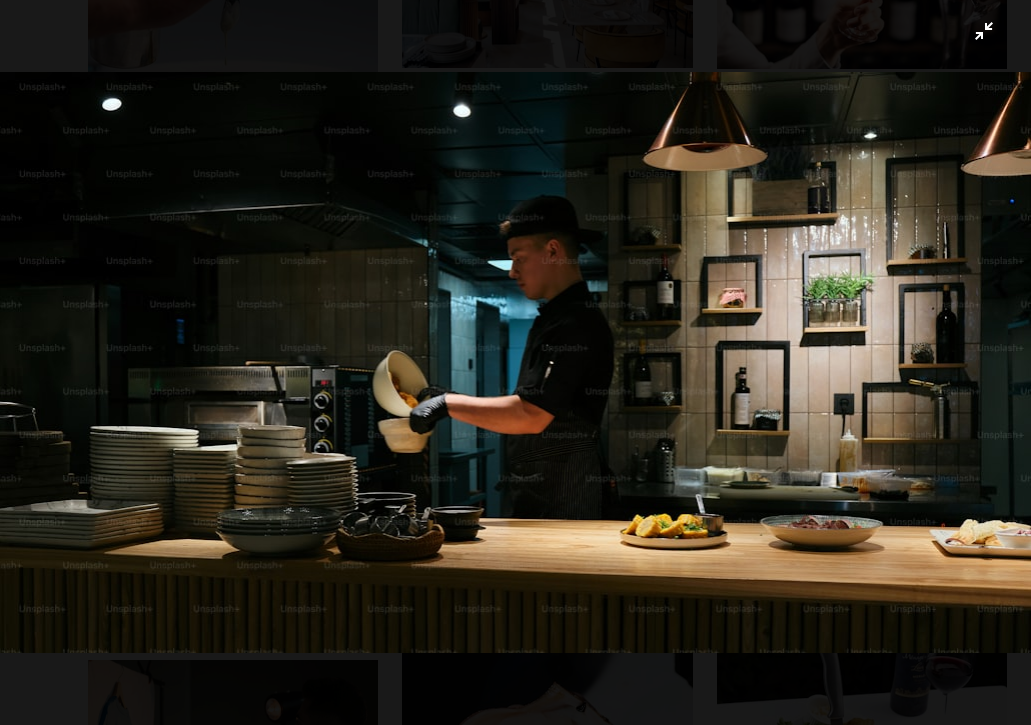 click at bounding box center (515, 362) 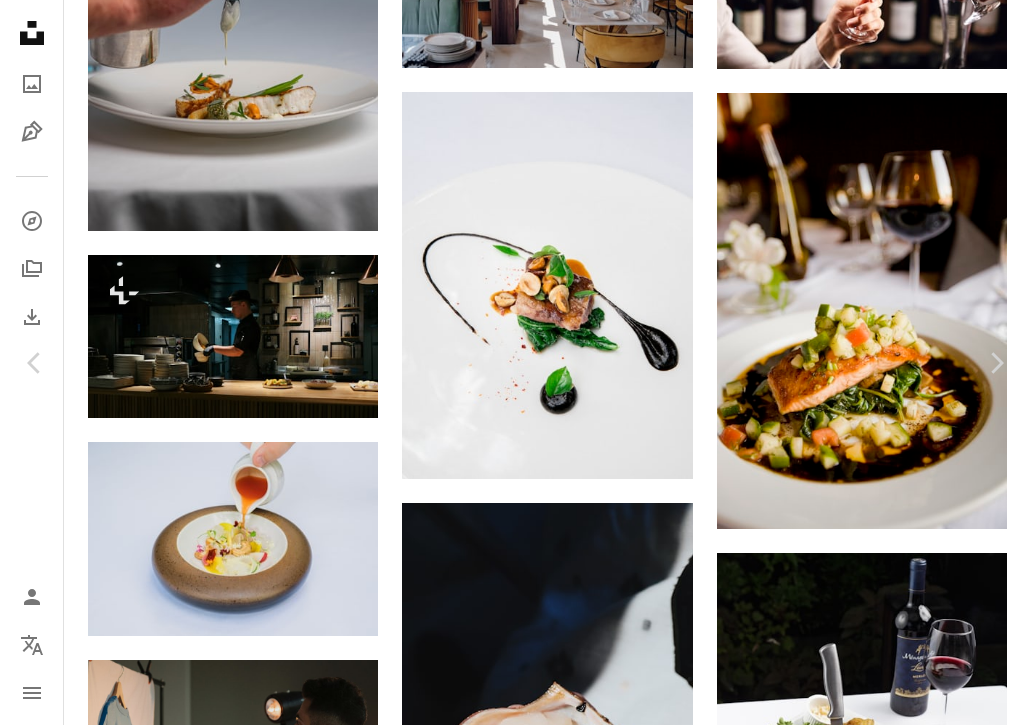 click on "More Actions" at bounding box center (901, 5272) 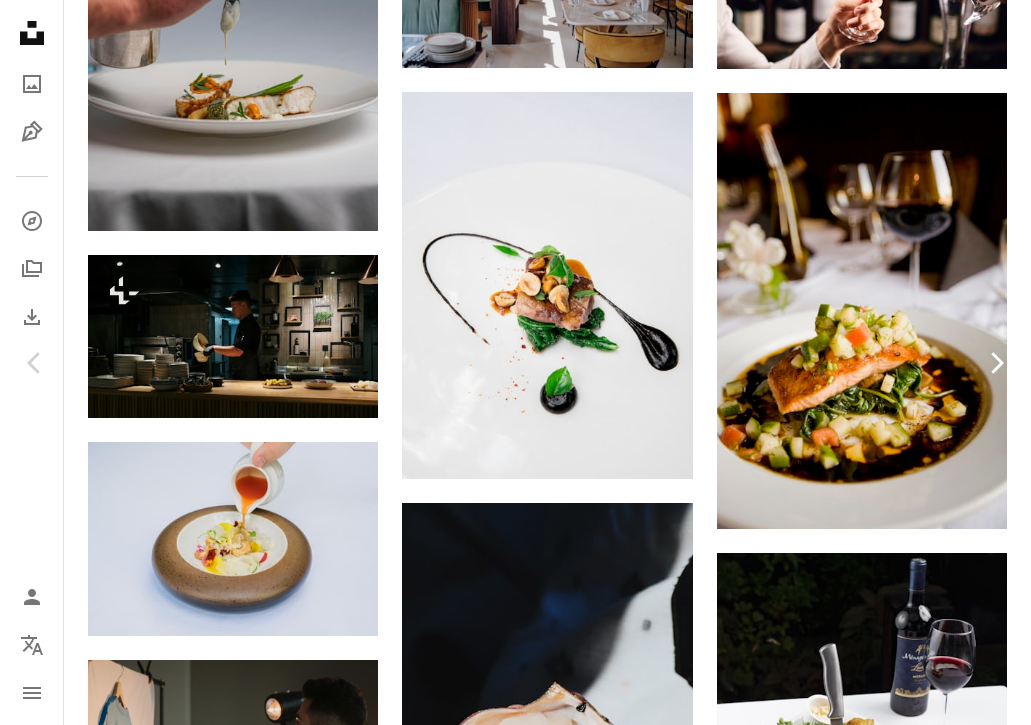click on "Chevron right" at bounding box center (996, 363) 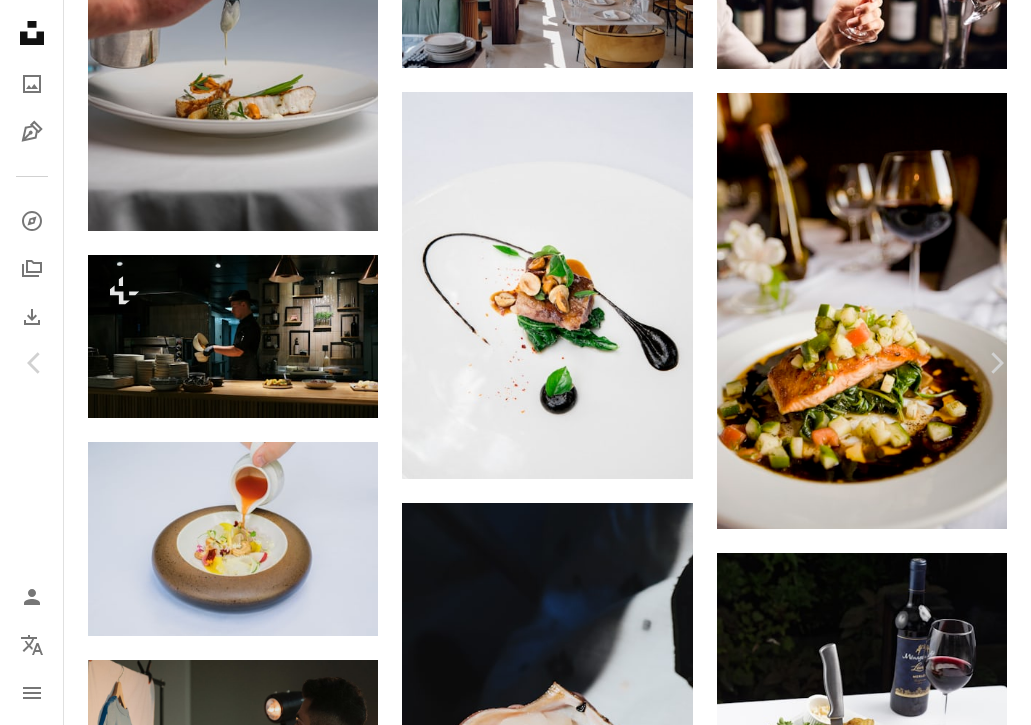 click on "An X shape Chevron left Chevron right [FIRST] [LAST] Available for hire A checkmark inside of a circle A heart A plus sign Download free Chevron down Zoom in Views 35,668 Downloads 443 A forward-right arrow Share Info icon Info More Actions Calendar outlined Published on February 15, 2023 Camera Canon, EOS 5D Mark IV Safety Free to use under the Unsplash License food restaurant steak fine dining meat plate beef pork food presentation Free images Browse premium related images on iStock | Save 20% with code UNSPLASH20 View more on iStock ↗ Related images" at bounding box center [515, 5040] 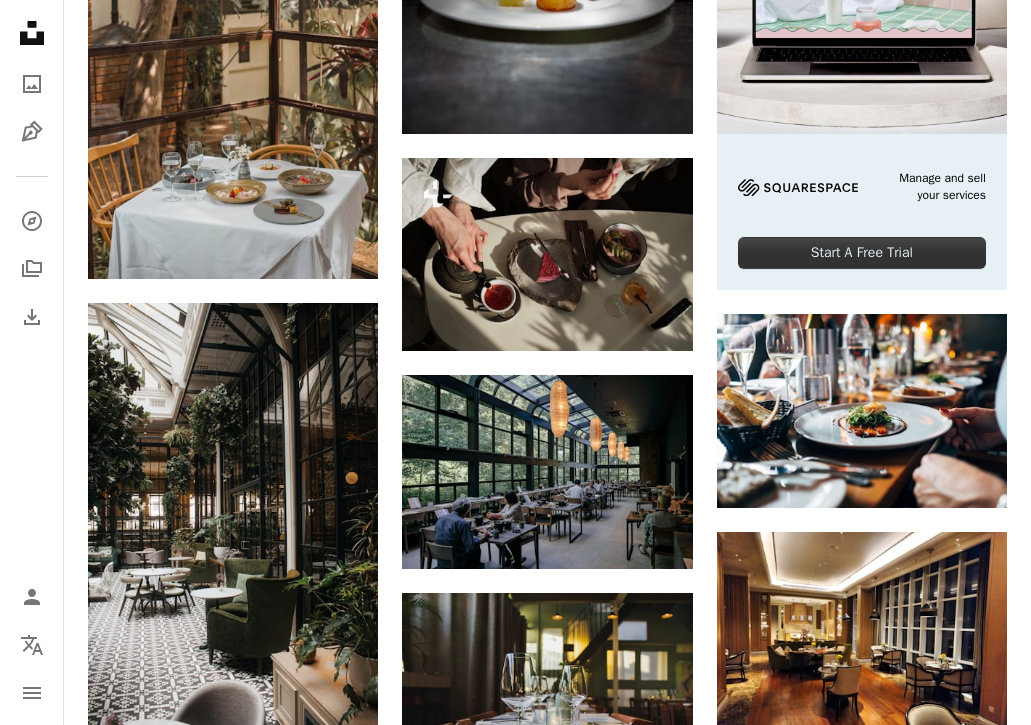scroll, scrollTop: 0, scrollLeft: 0, axis: both 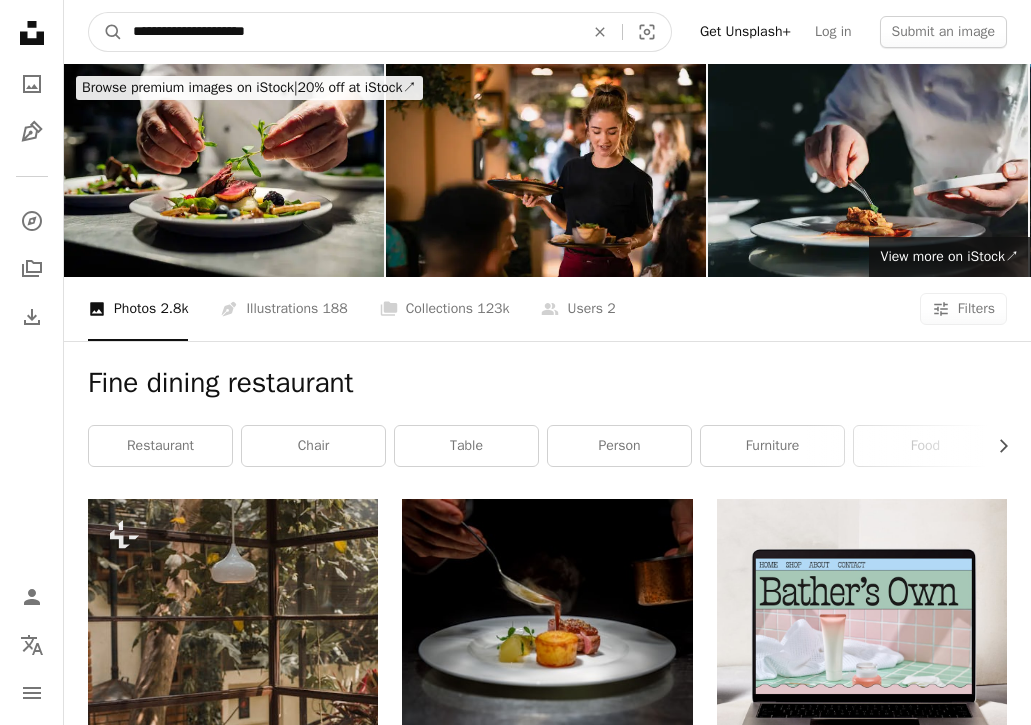 drag, startPoint x: 333, startPoint y: 31, endPoint x: 209, endPoint y: 30, distance: 124.004036 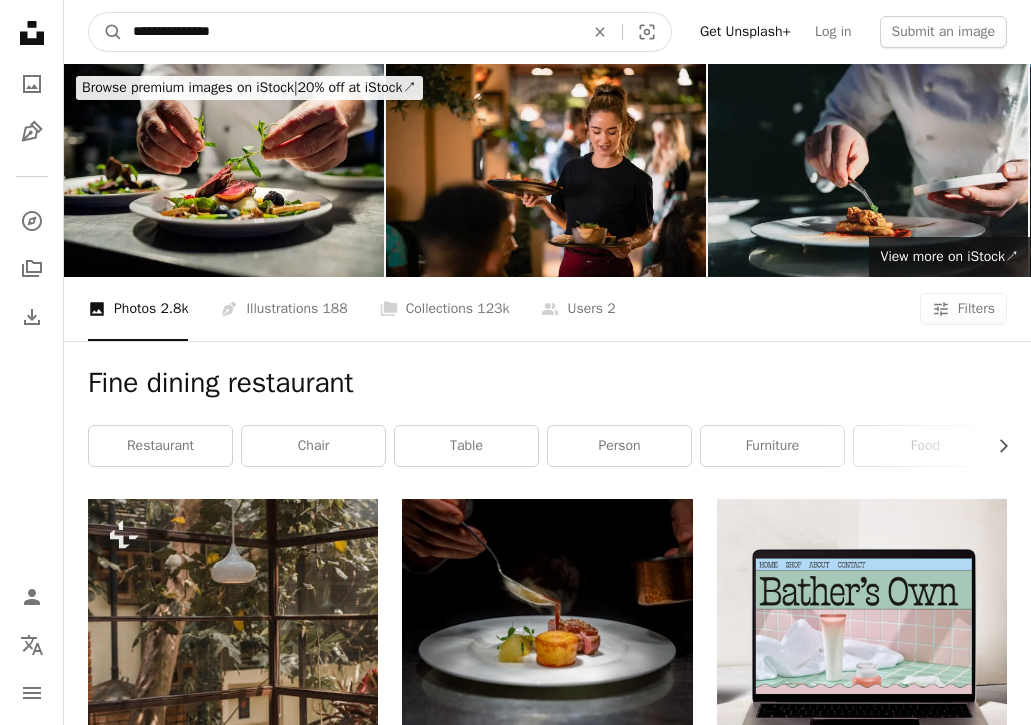 type on "**********" 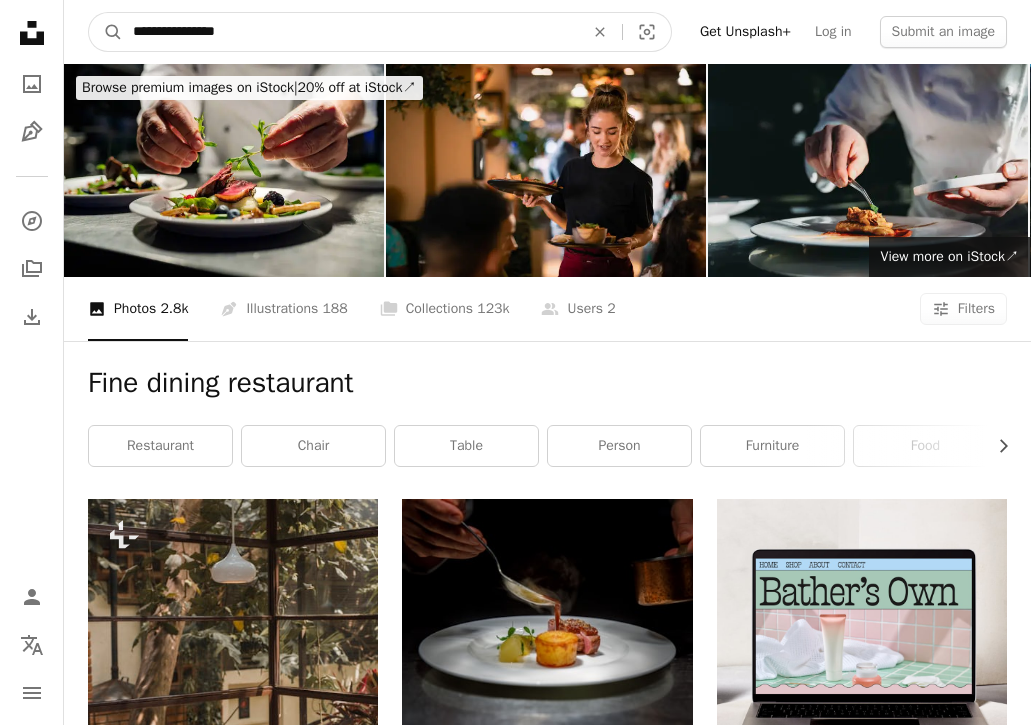 click on "A magnifying glass" at bounding box center [106, 32] 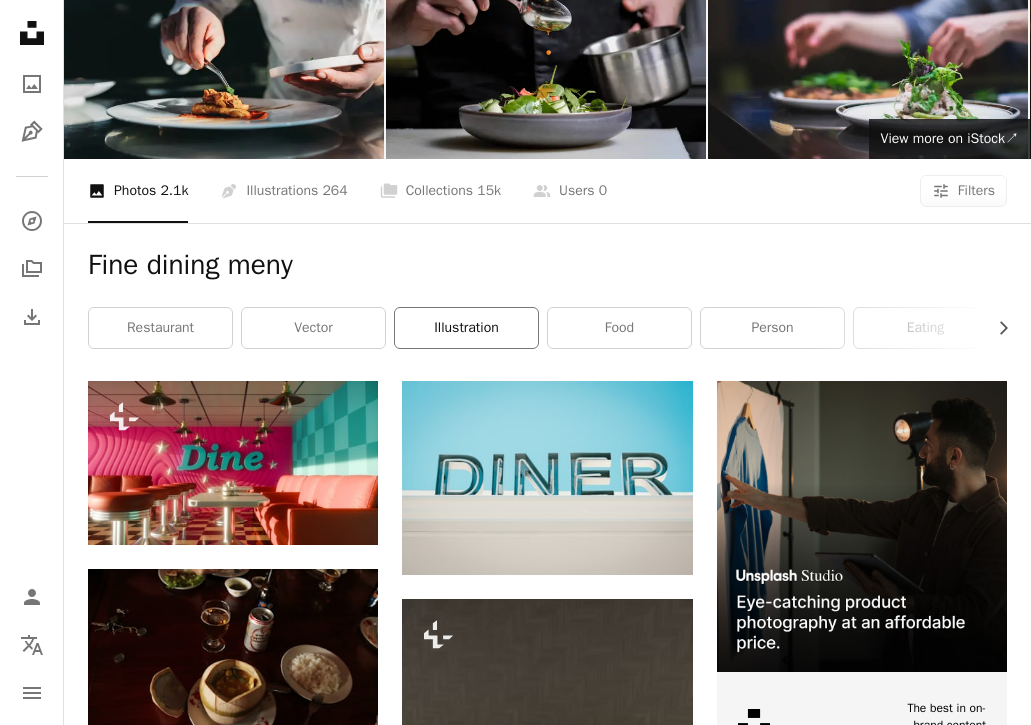scroll, scrollTop: 0, scrollLeft: 0, axis: both 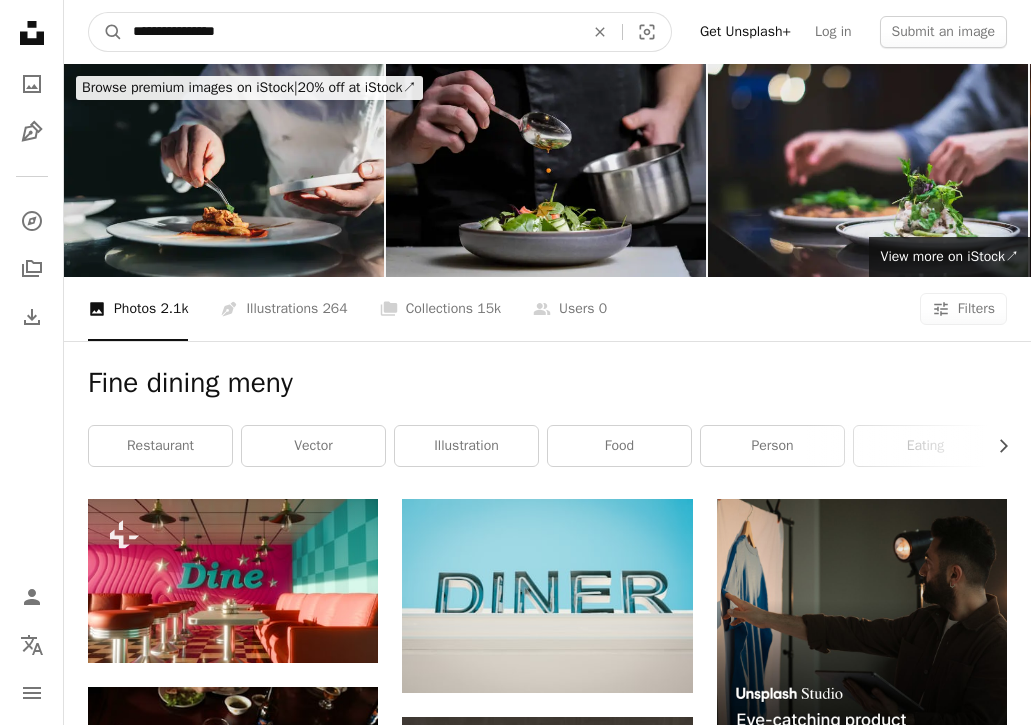 click on "**********" at bounding box center [350, 32] 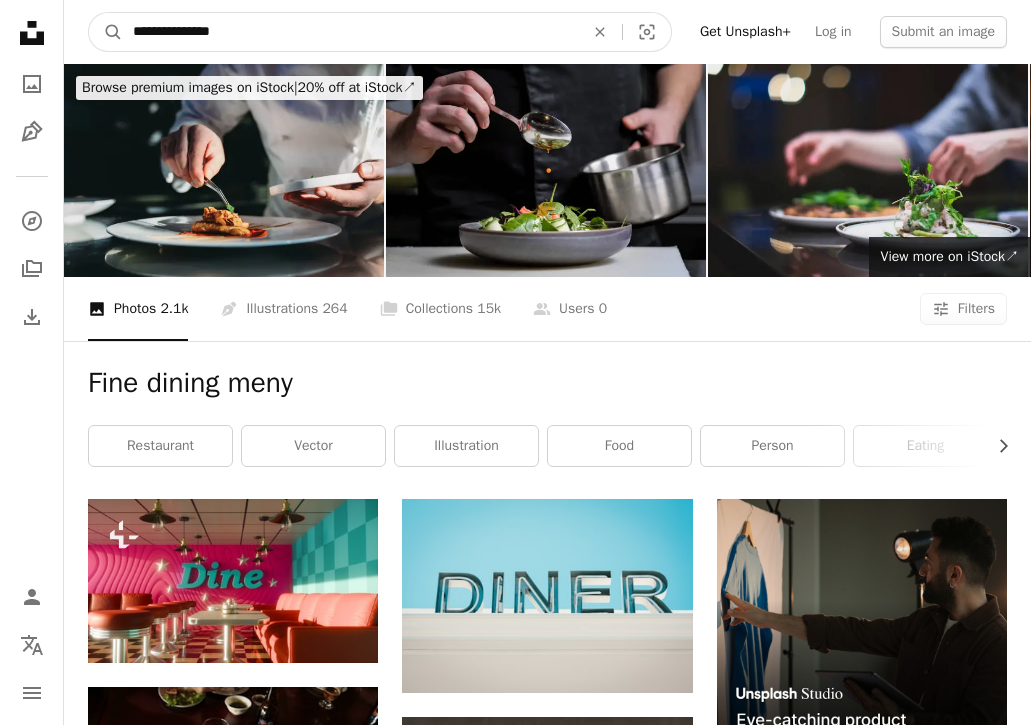 type on "**********" 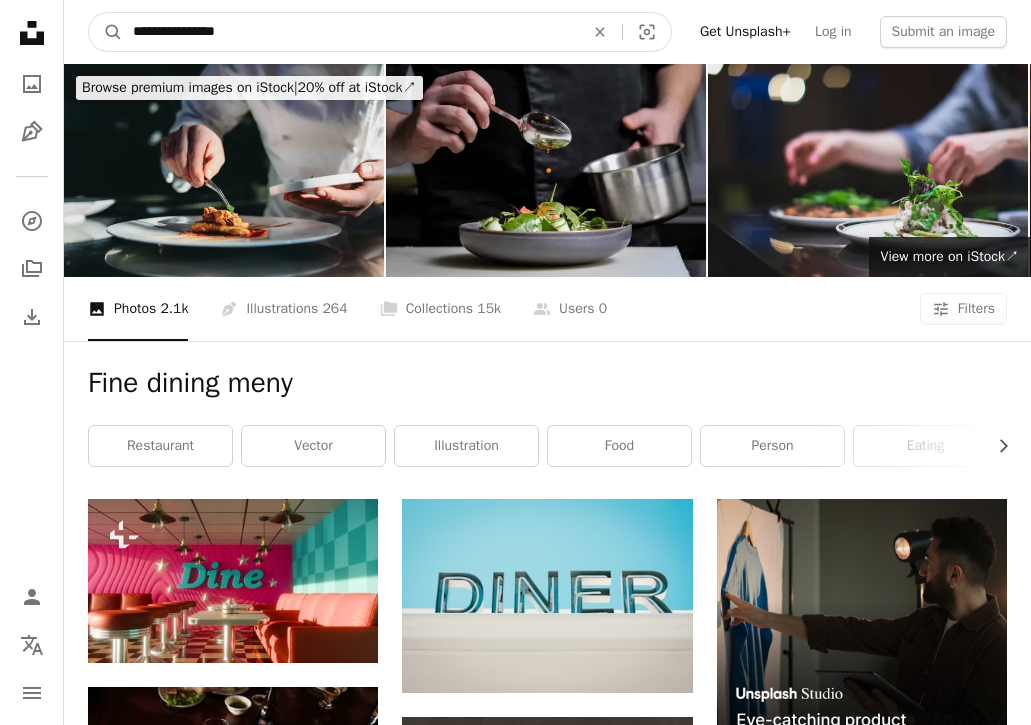 click on "A magnifying glass" at bounding box center [106, 32] 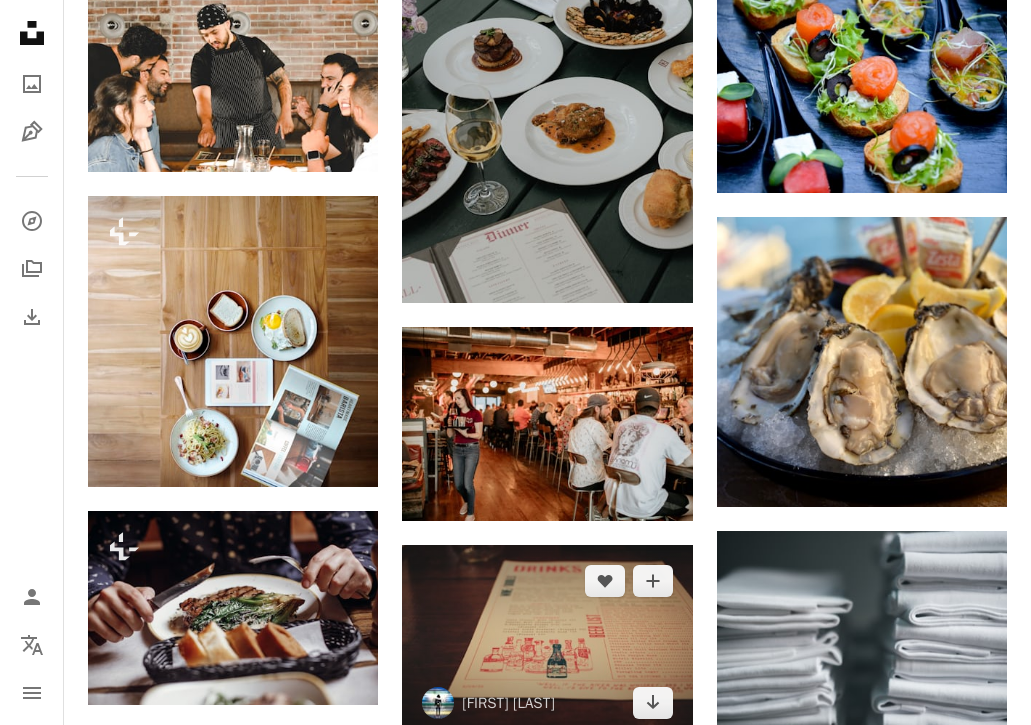 scroll, scrollTop: 974, scrollLeft: 0, axis: vertical 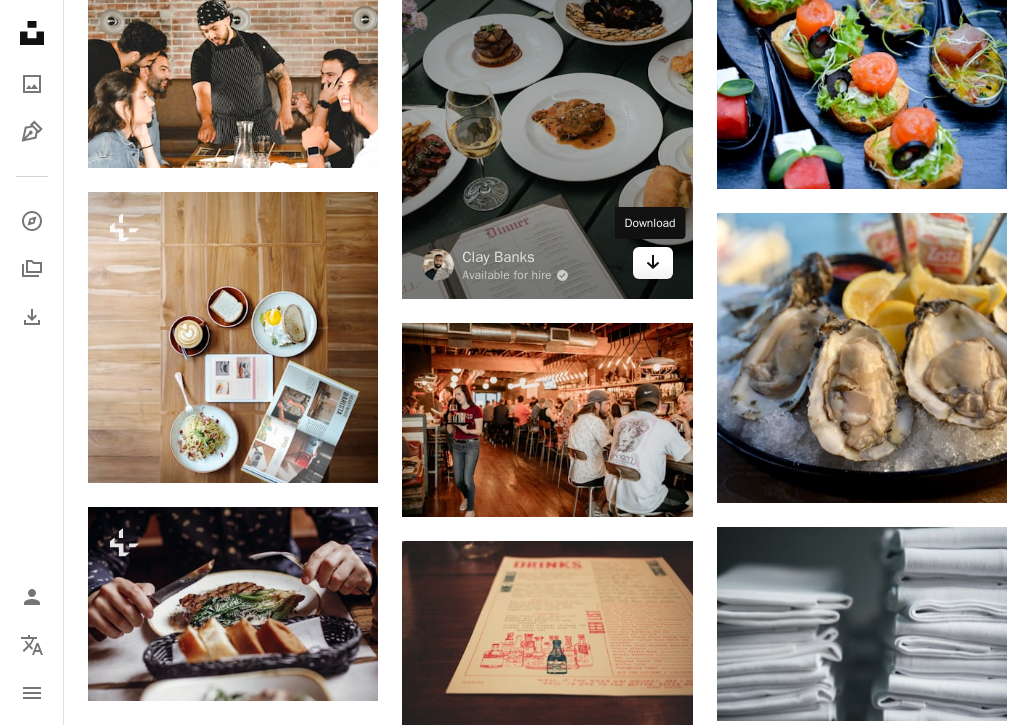 click on "Arrow pointing down" 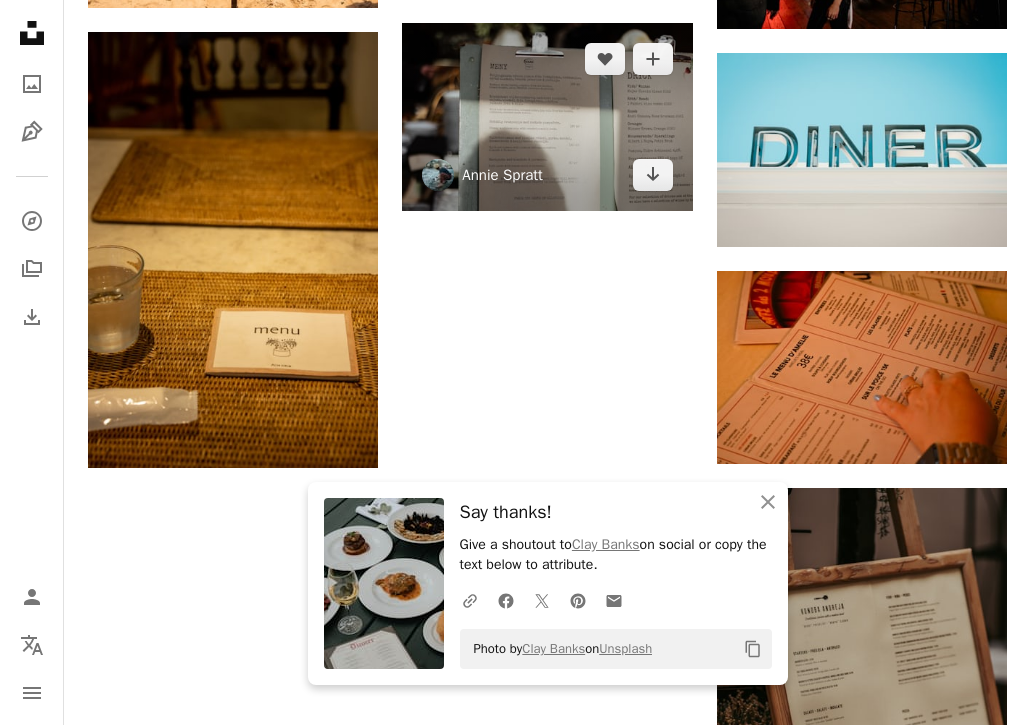 scroll, scrollTop: 1885, scrollLeft: 0, axis: vertical 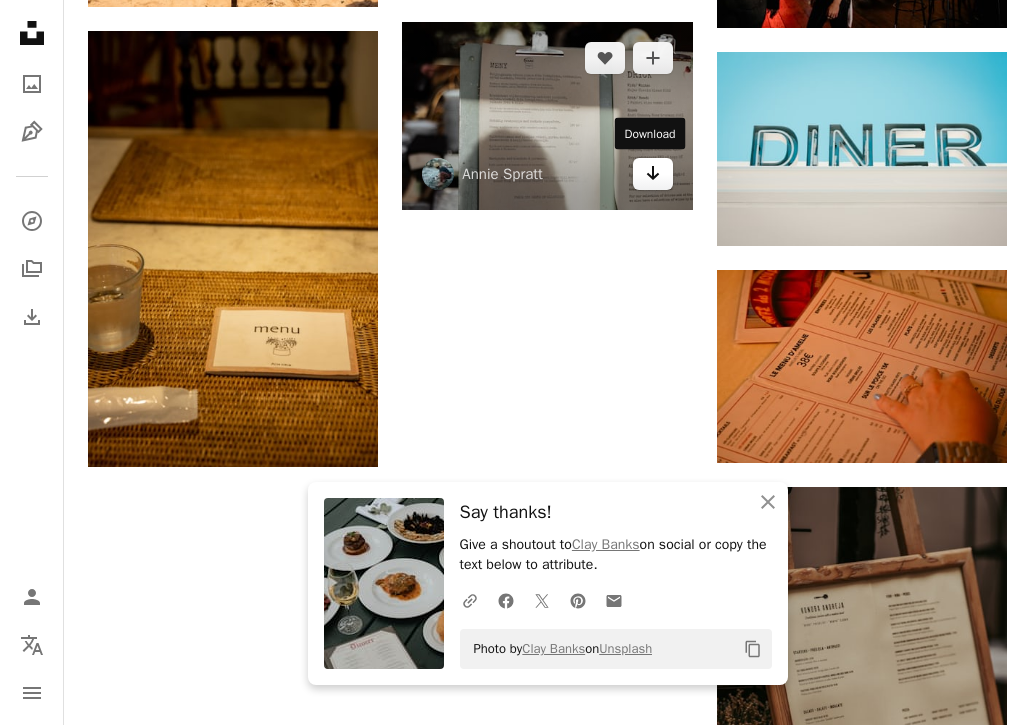click on "Arrow pointing down" 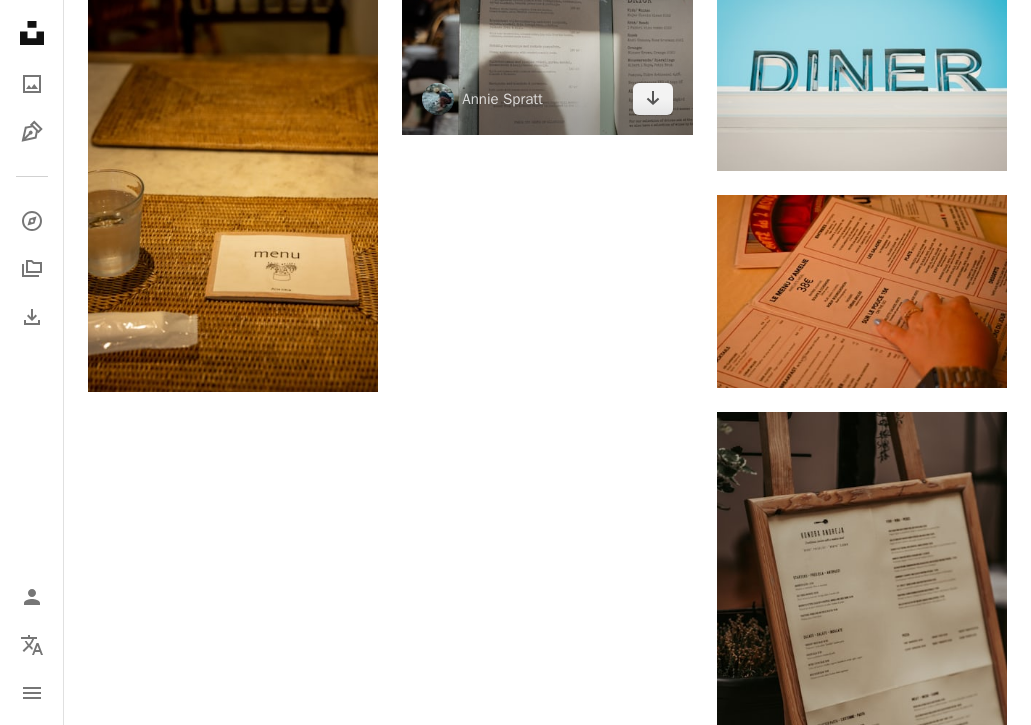 scroll, scrollTop: 1961, scrollLeft: 0, axis: vertical 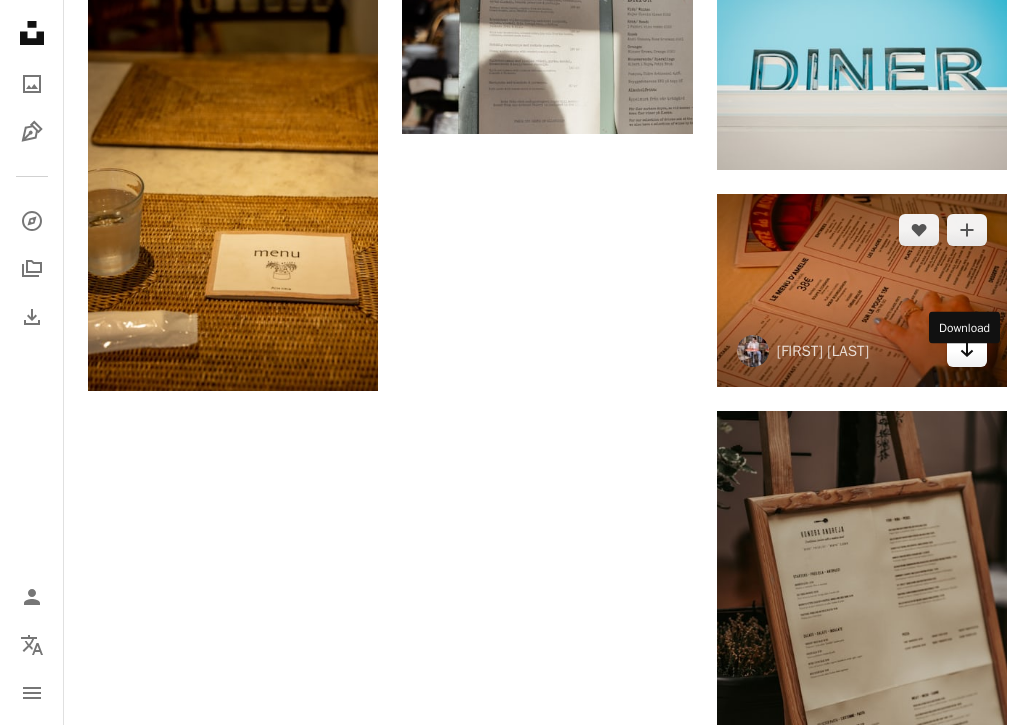 click on "Arrow pointing down" 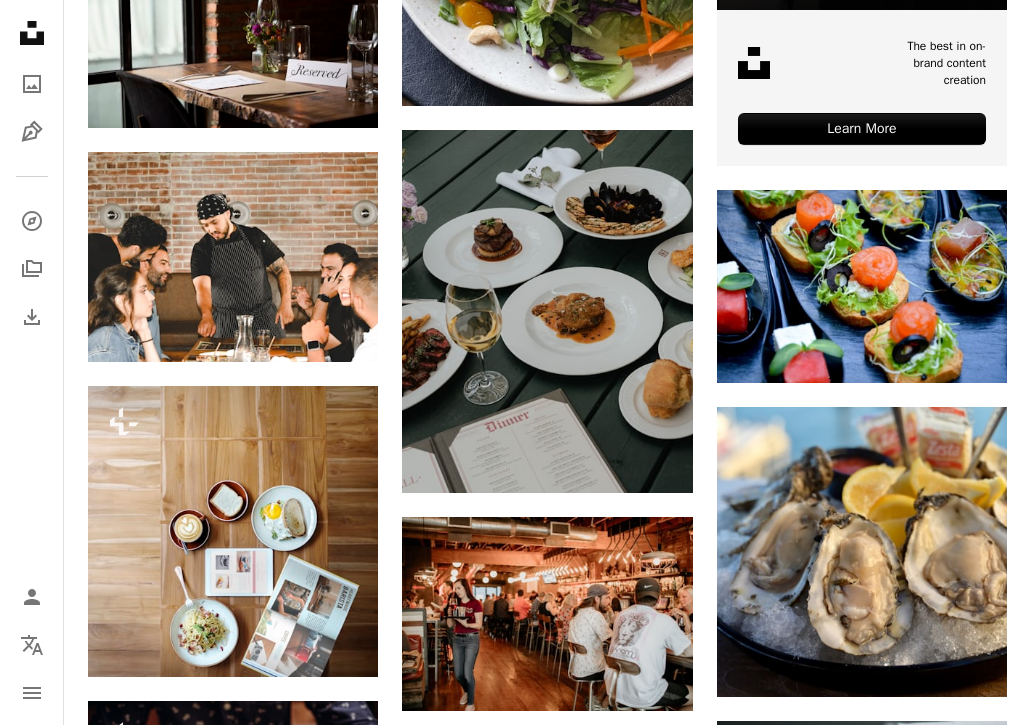 scroll, scrollTop: 0, scrollLeft: 0, axis: both 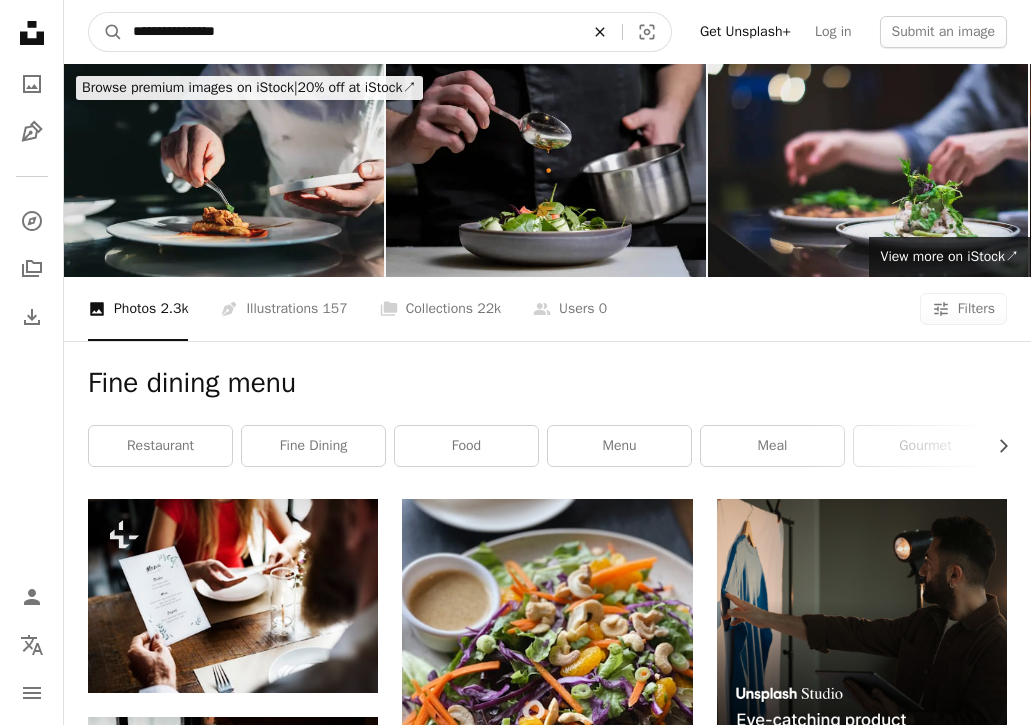click on "An X shape" 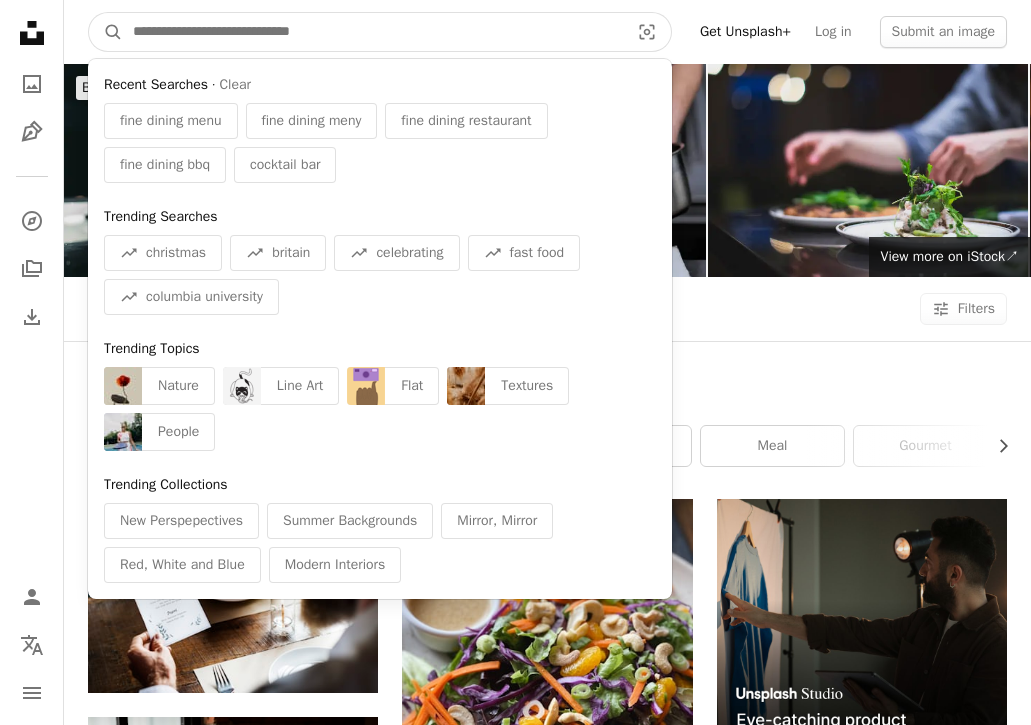 click at bounding box center (373, 32) 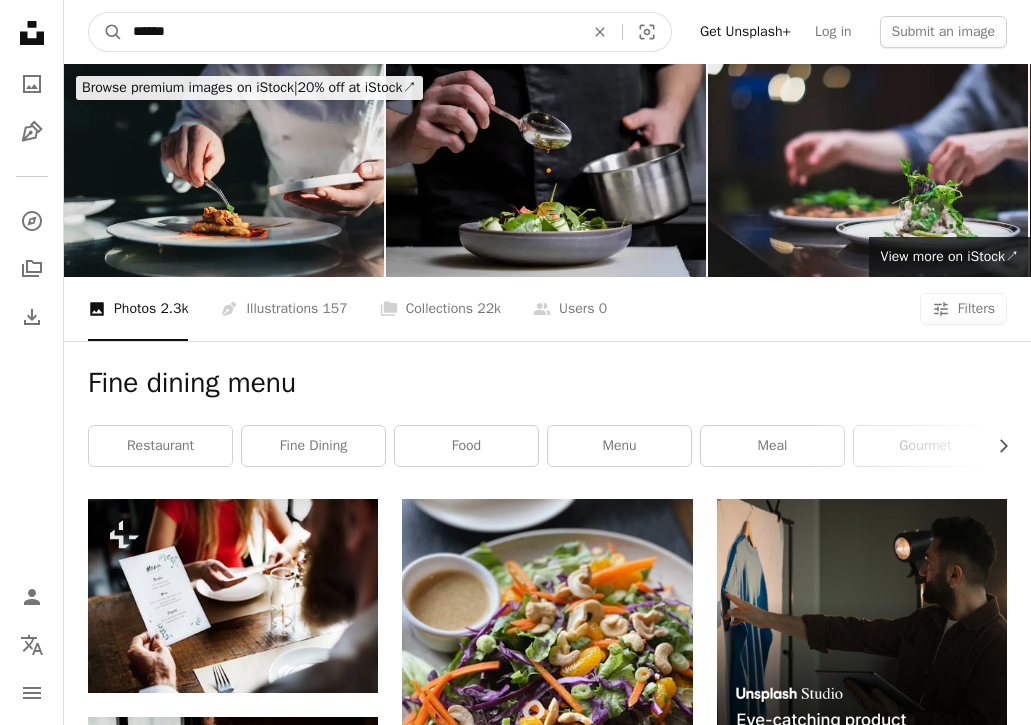 type on "*******" 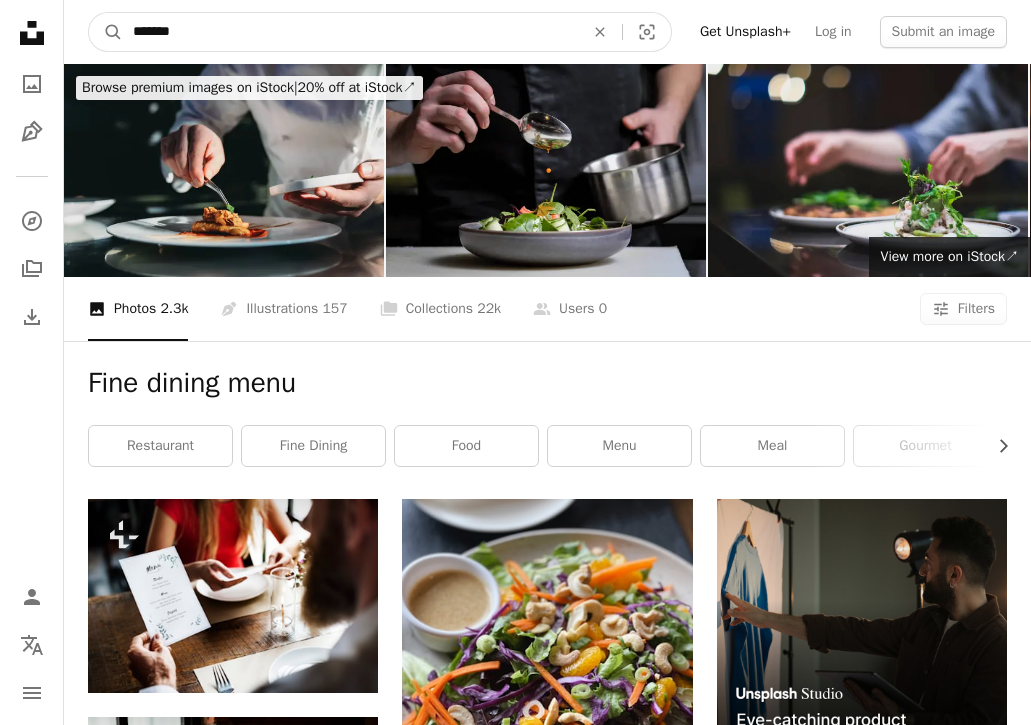 click on "A magnifying glass" at bounding box center (106, 32) 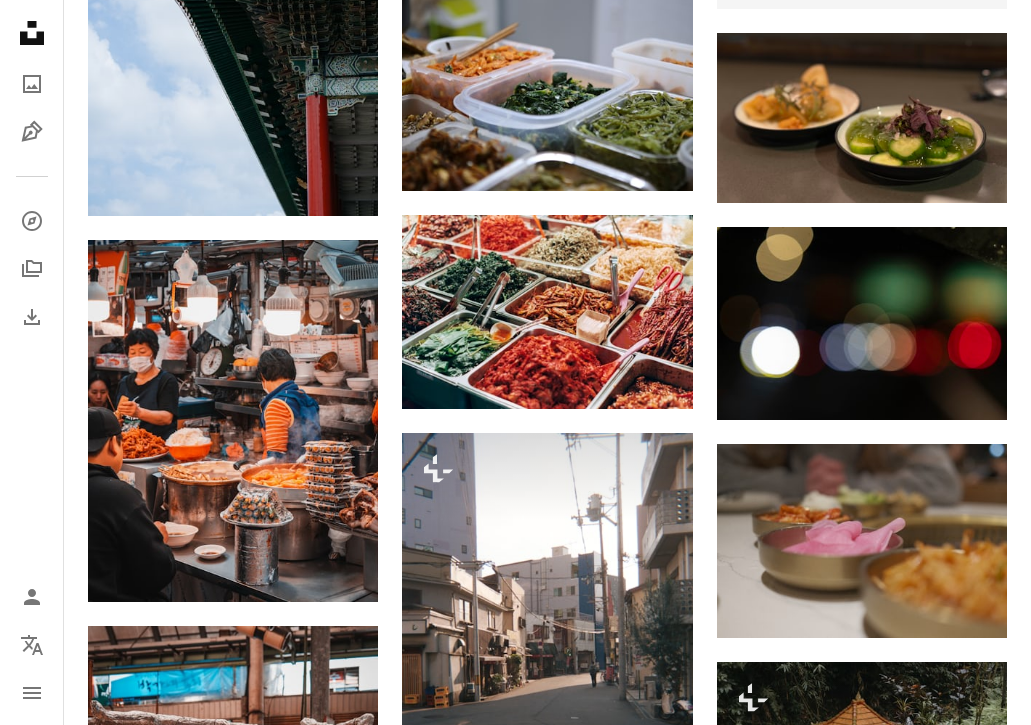 scroll, scrollTop: 910, scrollLeft: 0, axis: vertical 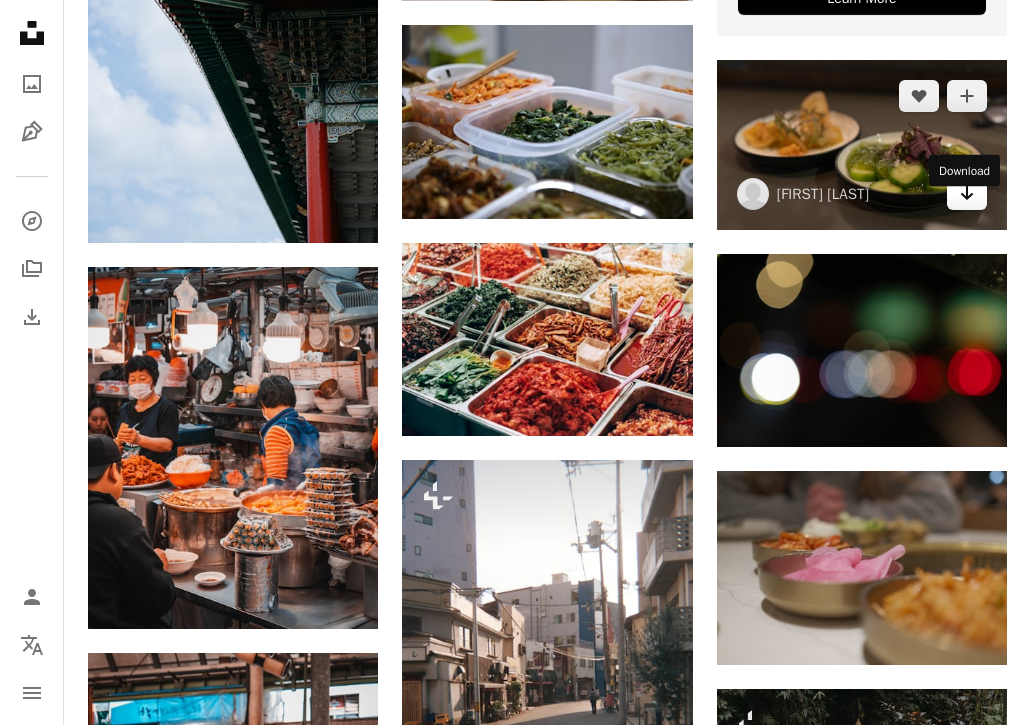 click on "Arrow pointing down" 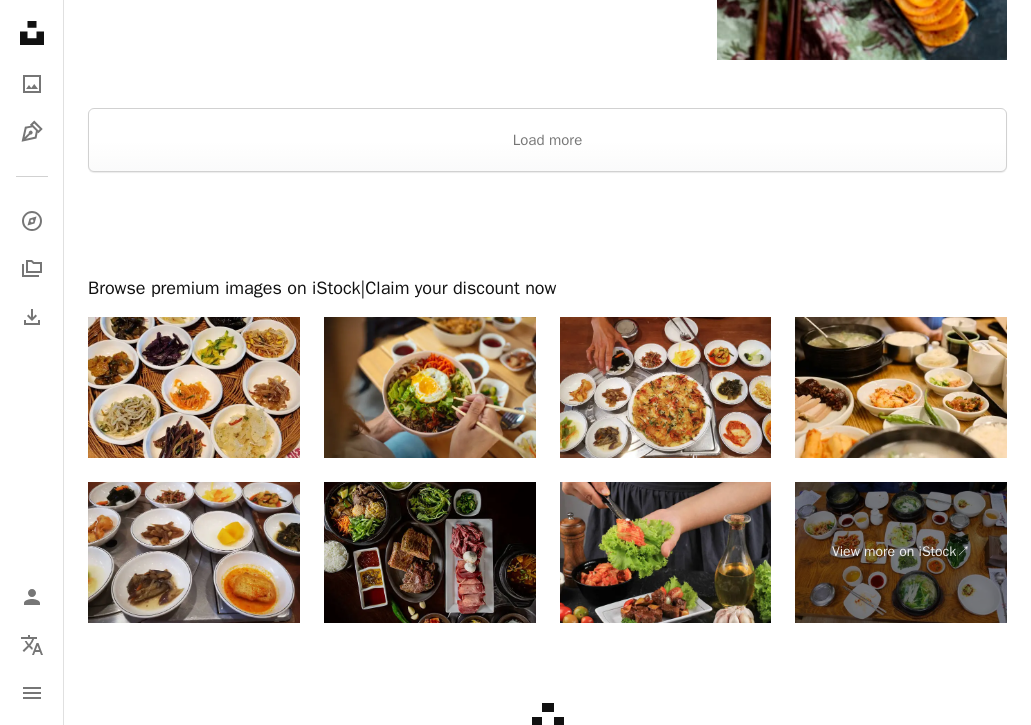 scroll, scrollTop: 3039, scrollLeft: 0, axis: vertical 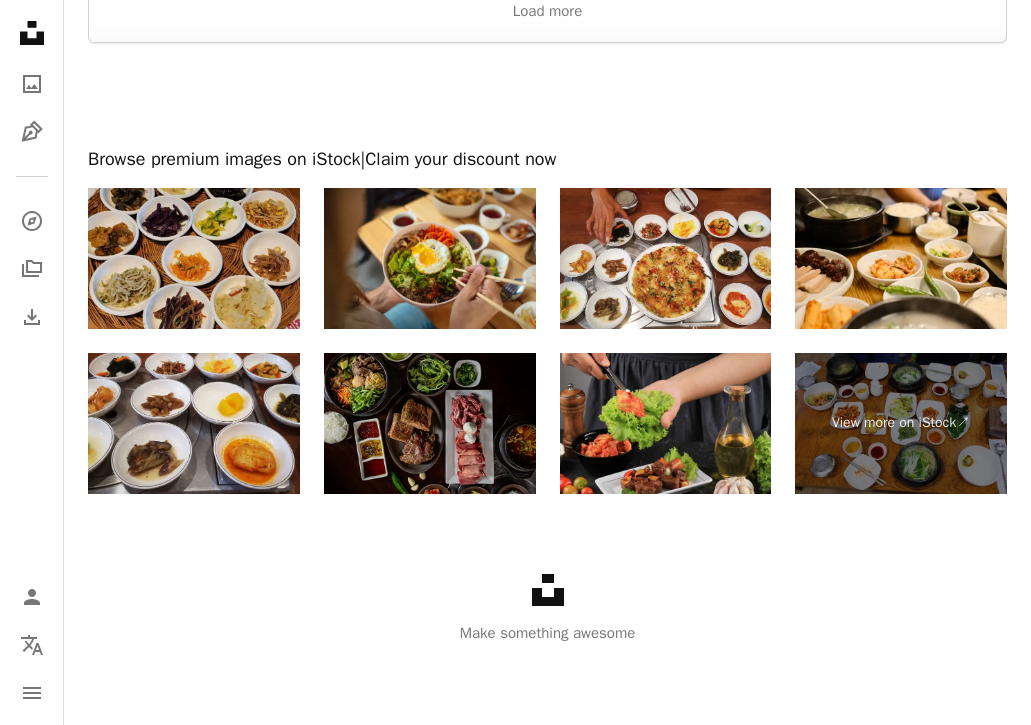 click at bounding box center (194, 258) 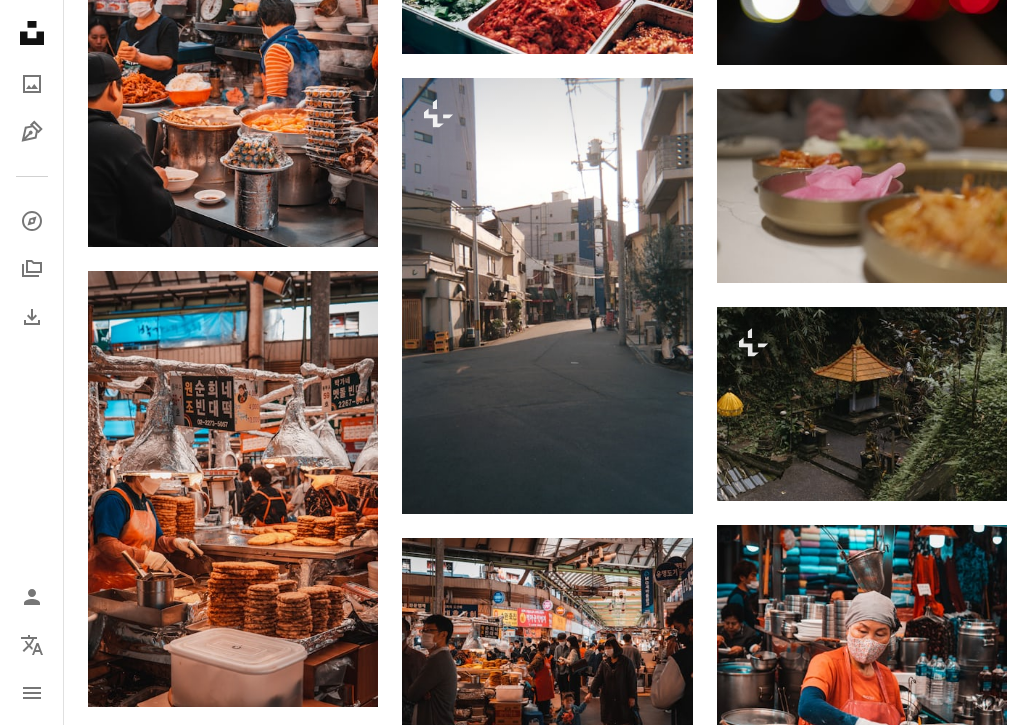 scroll, scrollTop: 1008, scrollLeft: 0, axis: vertical 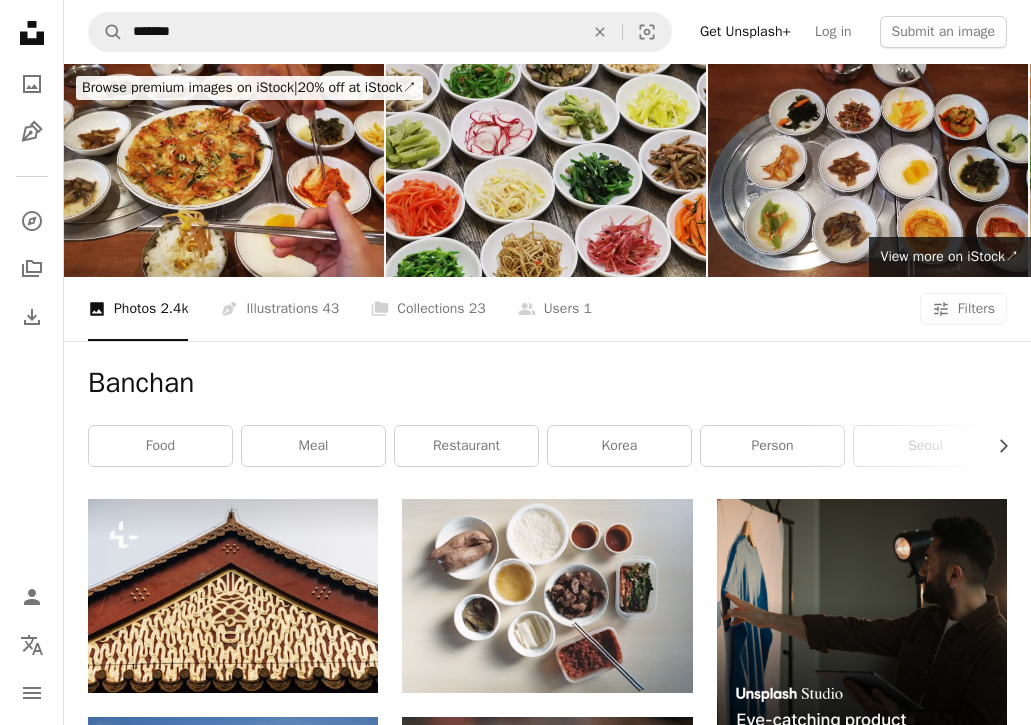 click at bounding box center [546, 170] 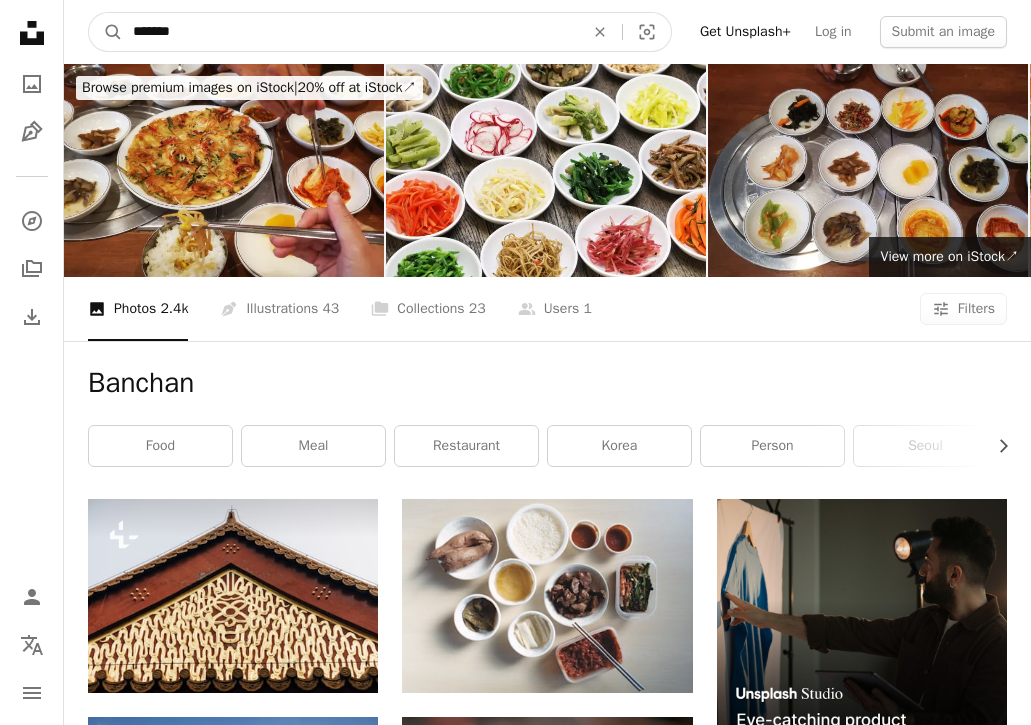 click on "An X shape" 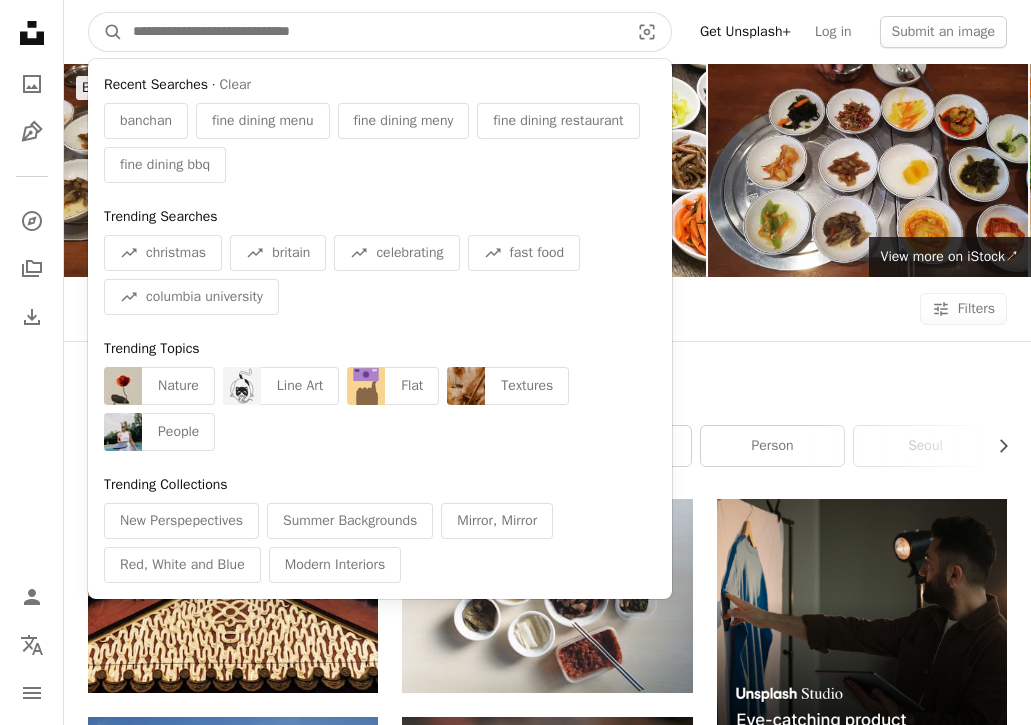 click at bounding box center (373, 32) 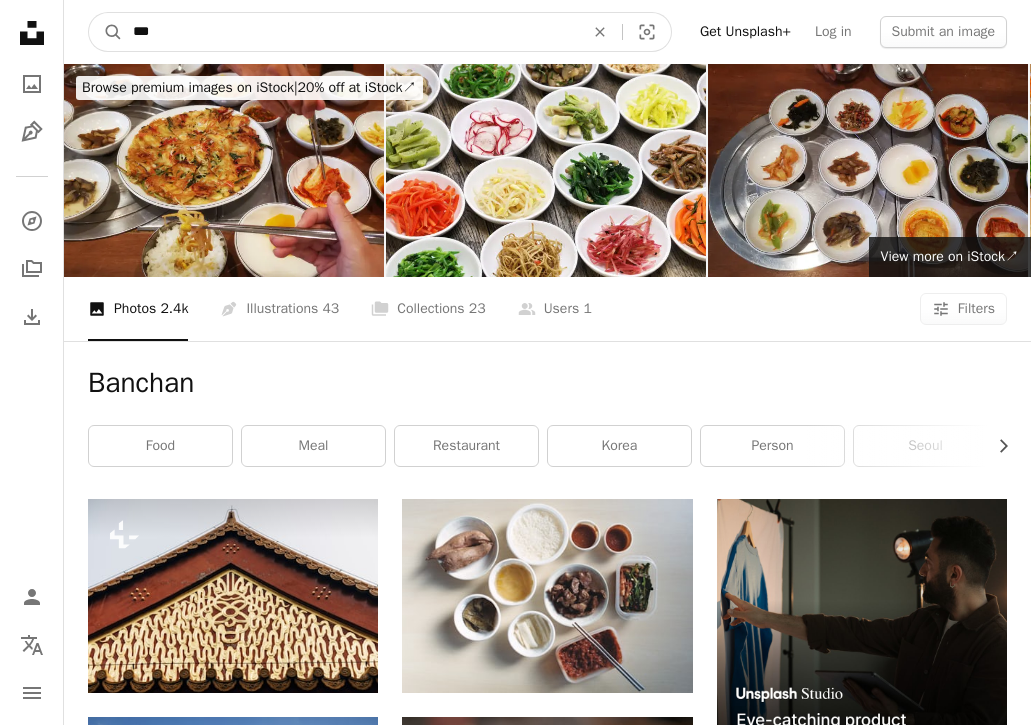 type on "****" 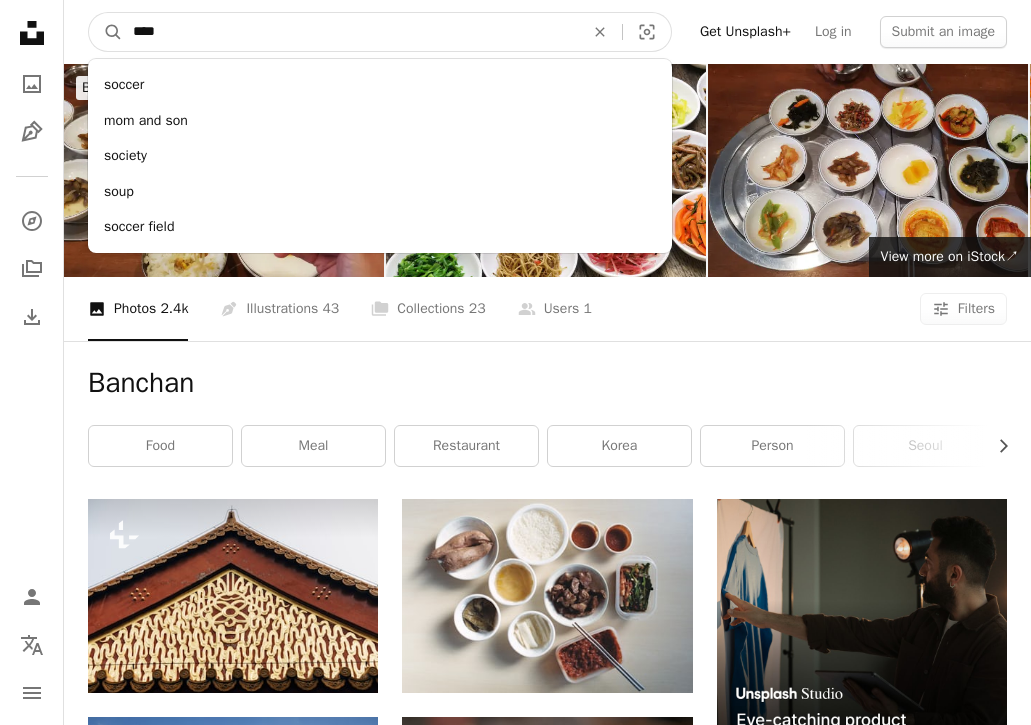 click on "A magnifying glass" at bounding box center (106, 32) 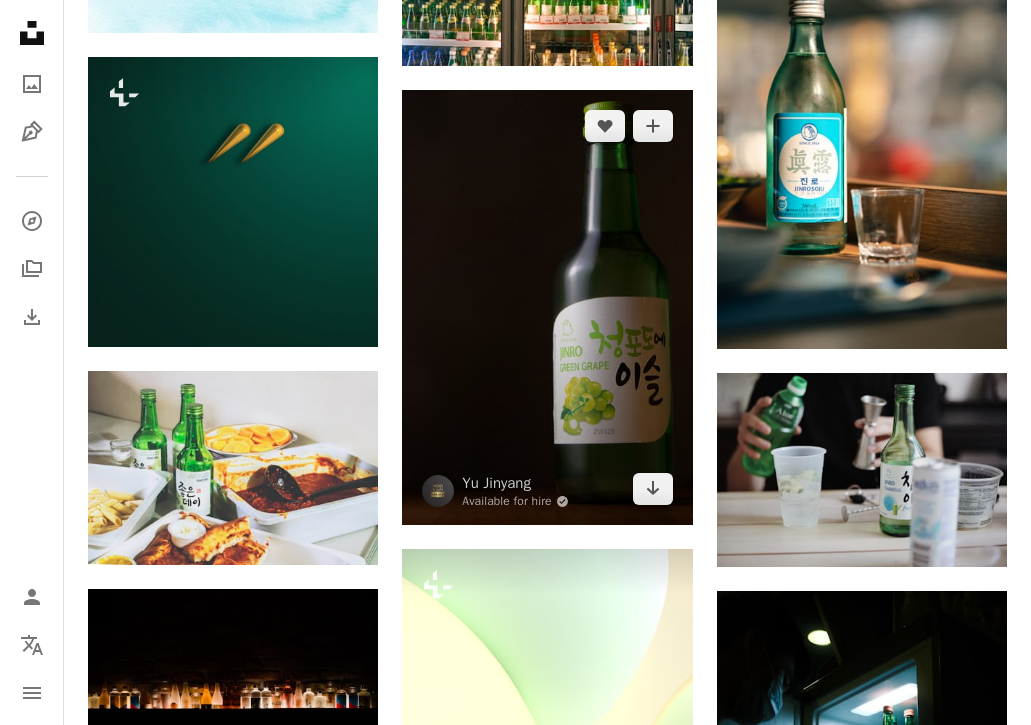 scroll, scrollTop: 1297, scrollLeft: 0, axis: vertical 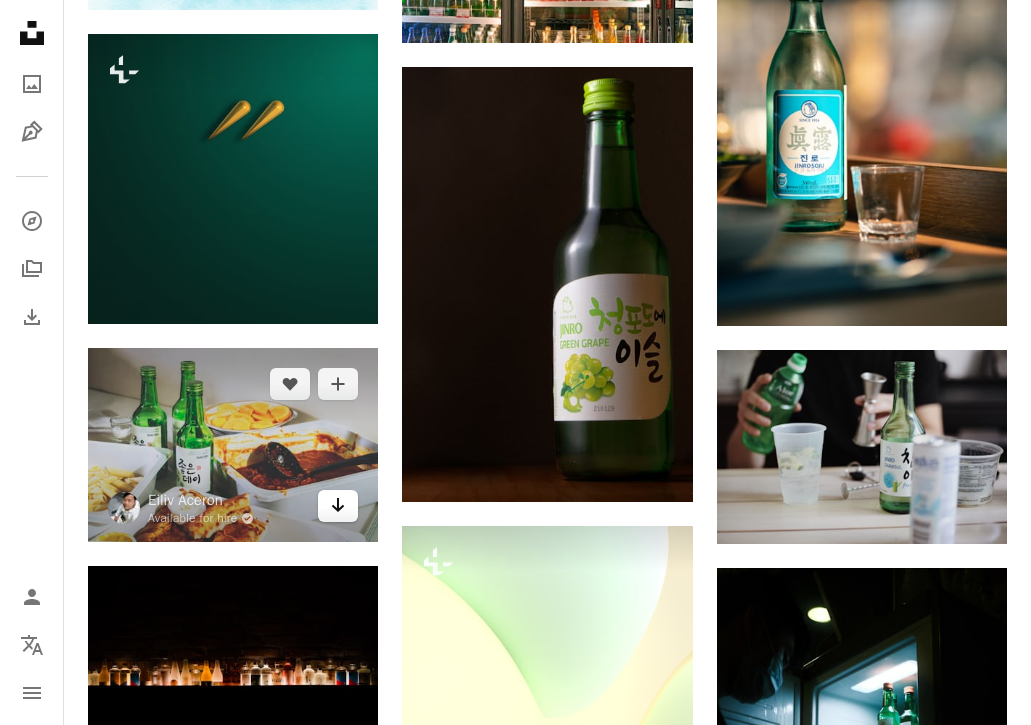 click 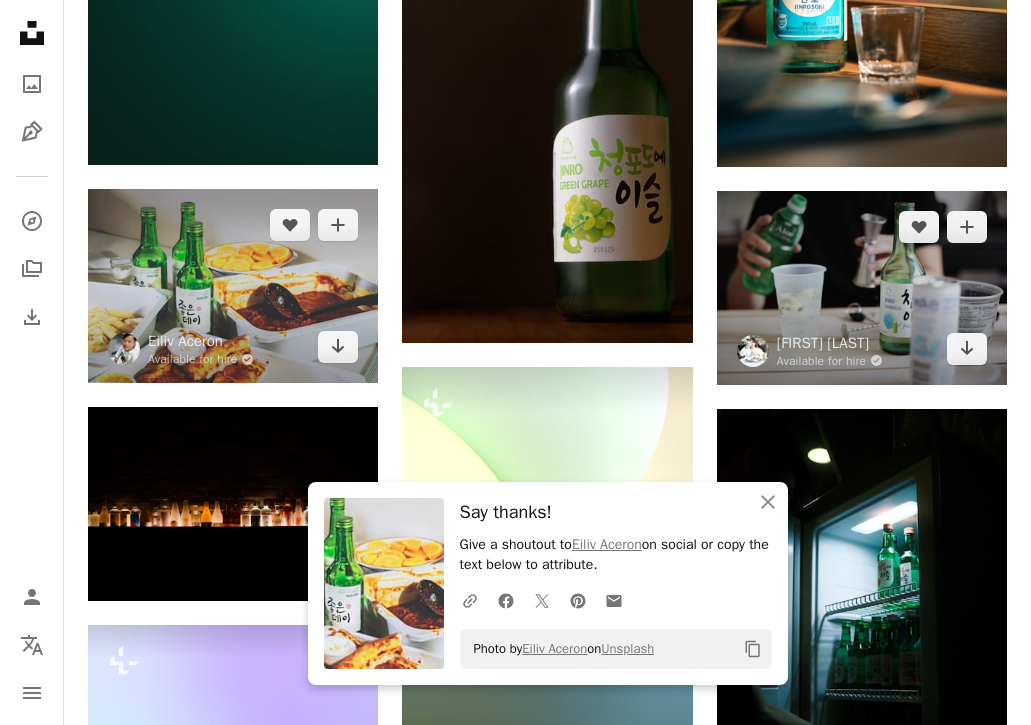 scroll, scrollTop: 1460, scrollLeft: 0, axis: vertical 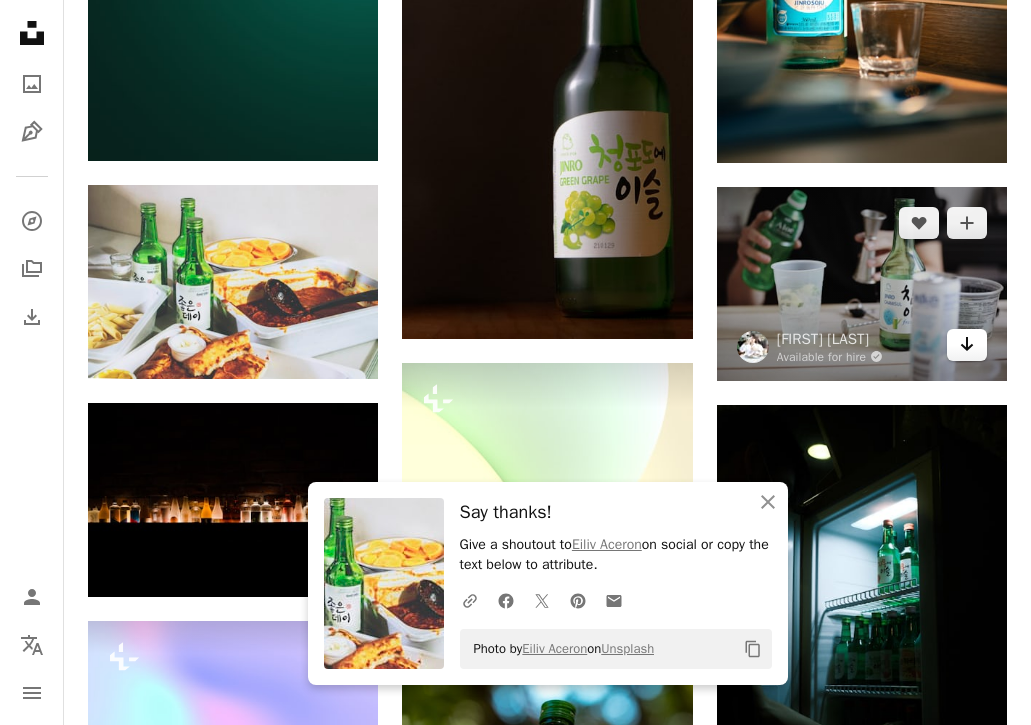 click 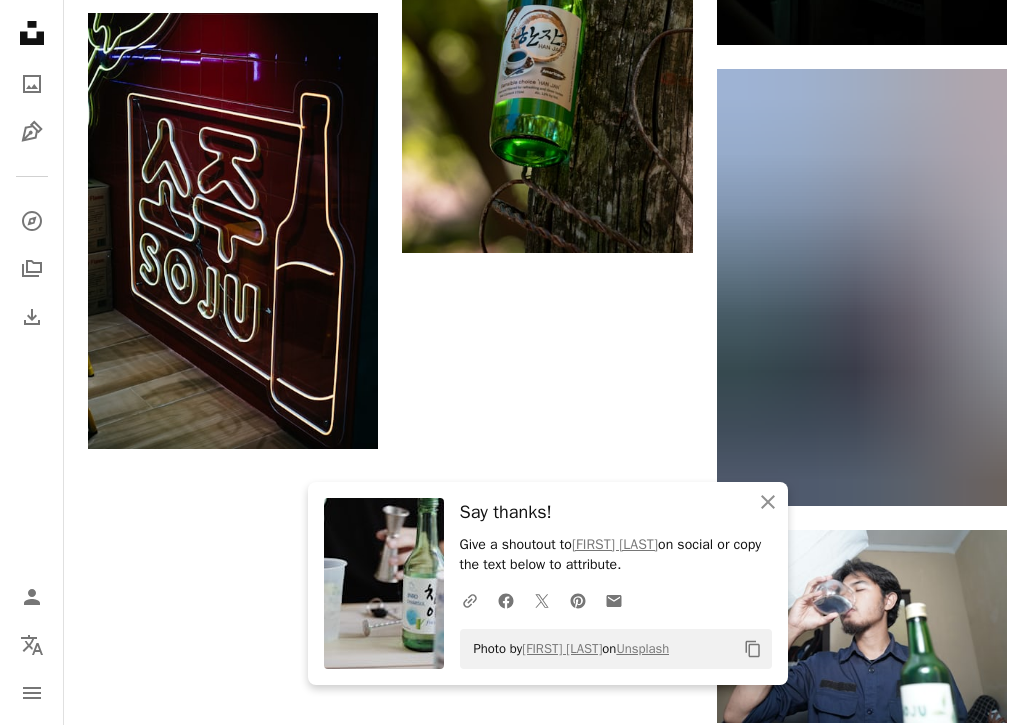 scroll, scrollTop: 2315, scrollLeft: 0, axis: vertical 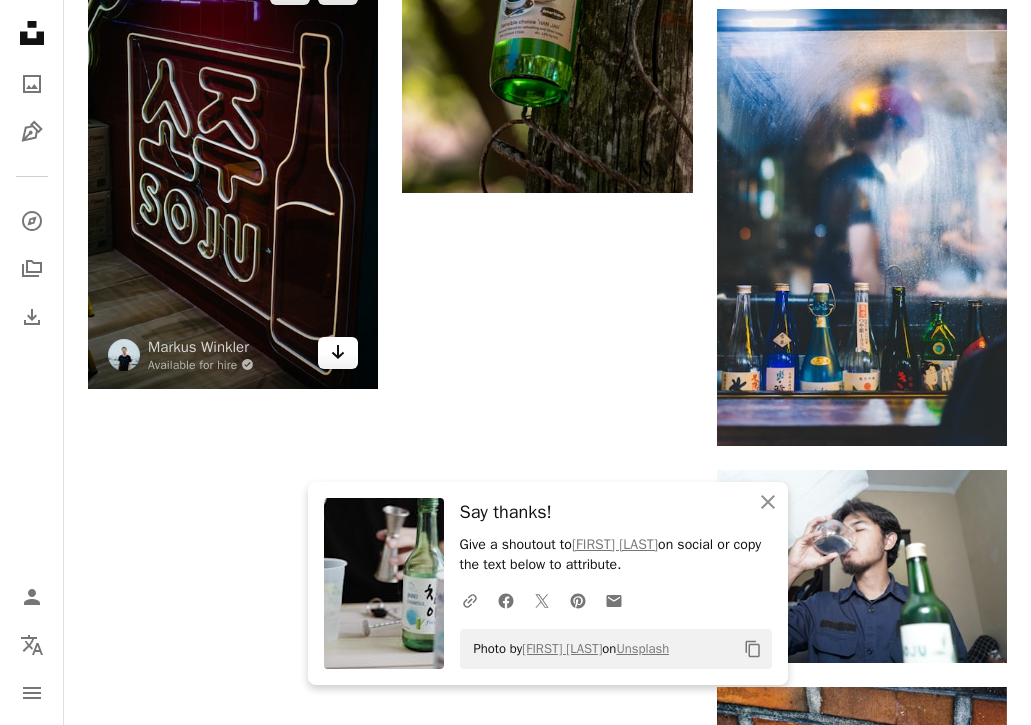click on "Arrow pointing down" 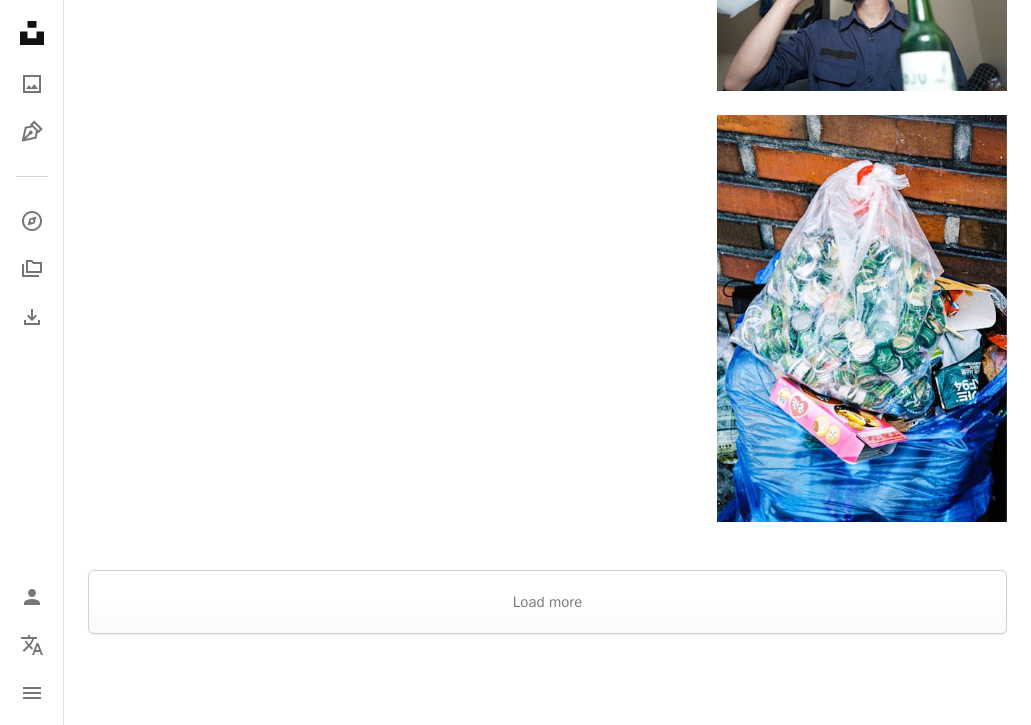scroll, scrollTop: 2220, scrollLeft: 0, axis: vertical 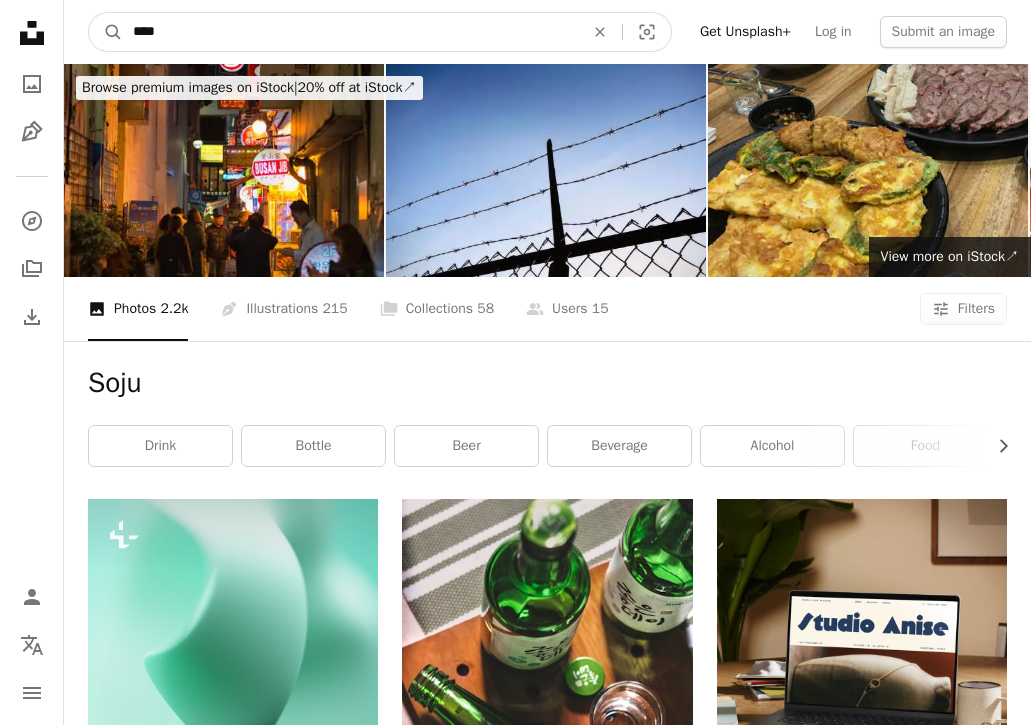 click on "****" at bounding box center (350, 32) 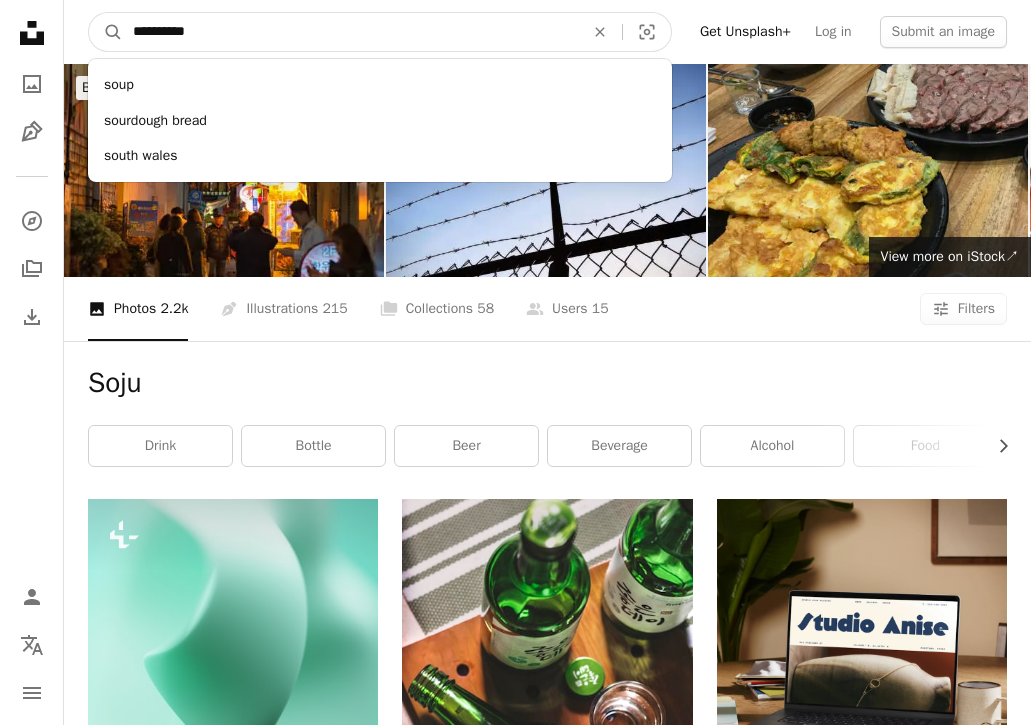 type on "**********" 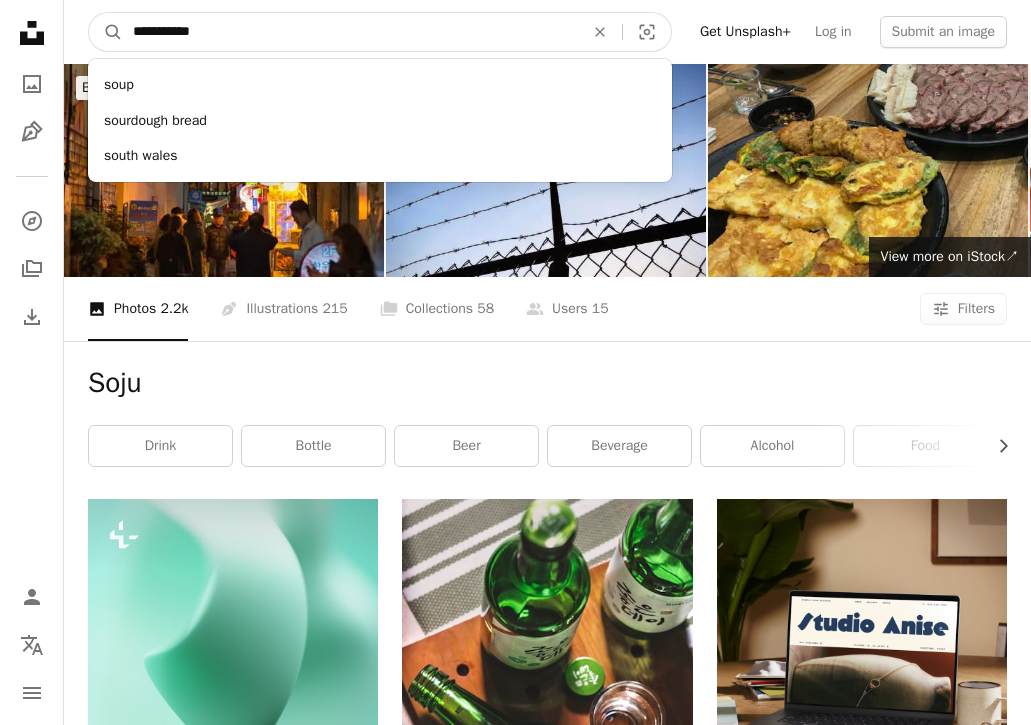 click on "A magnifying glass" at bounding box center [106, 32] 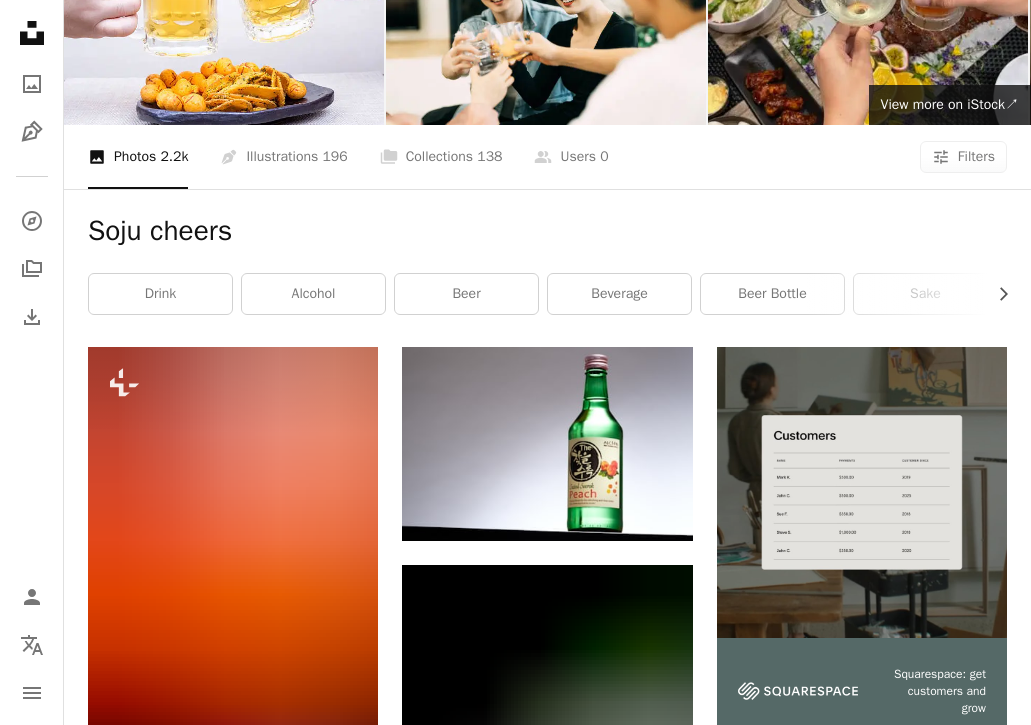 scroll, scrollTop: 0, scrollLeft: 0, axis: both 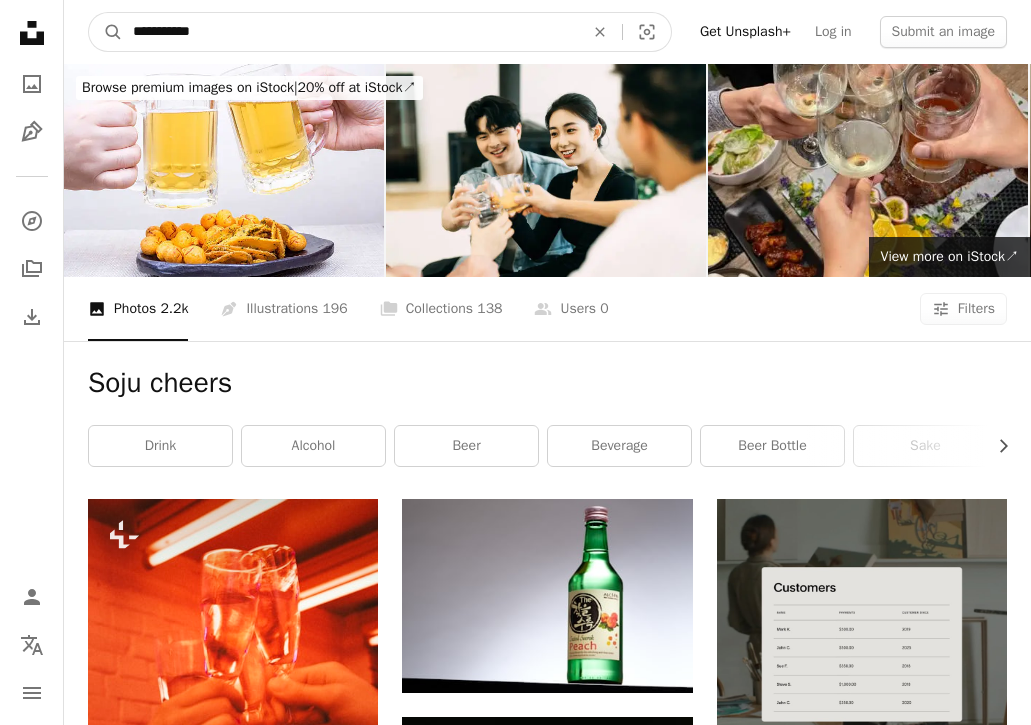 drag, startPoint x: 313, startPoint y: 37, endPoint x: 211, endPoint y: 36, distance: 102.0049 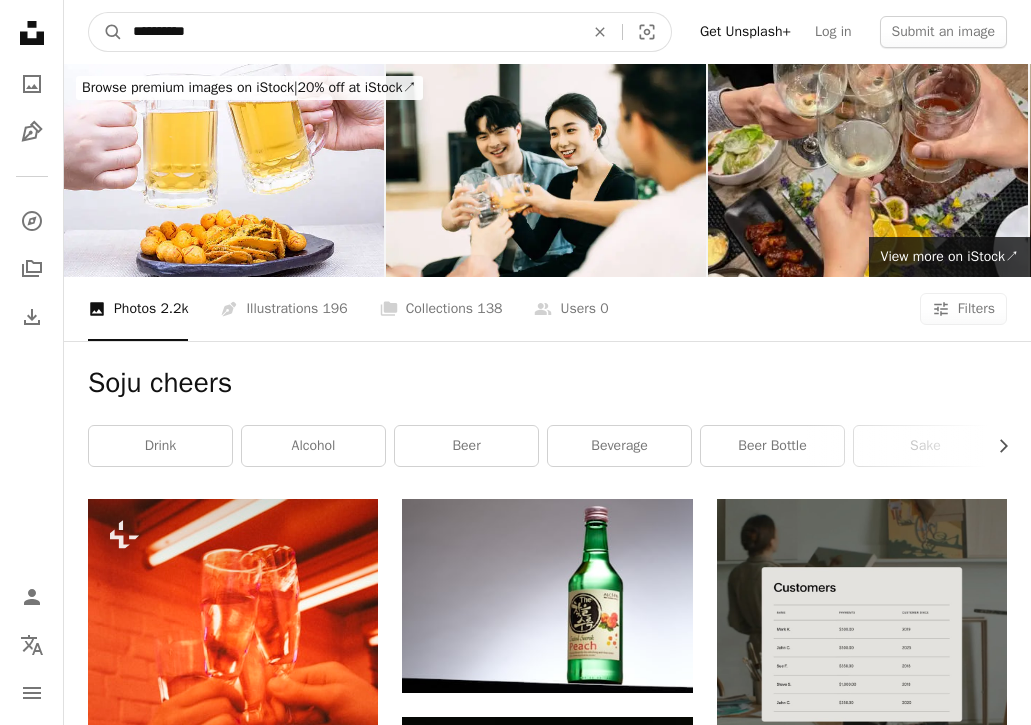type on "**********" 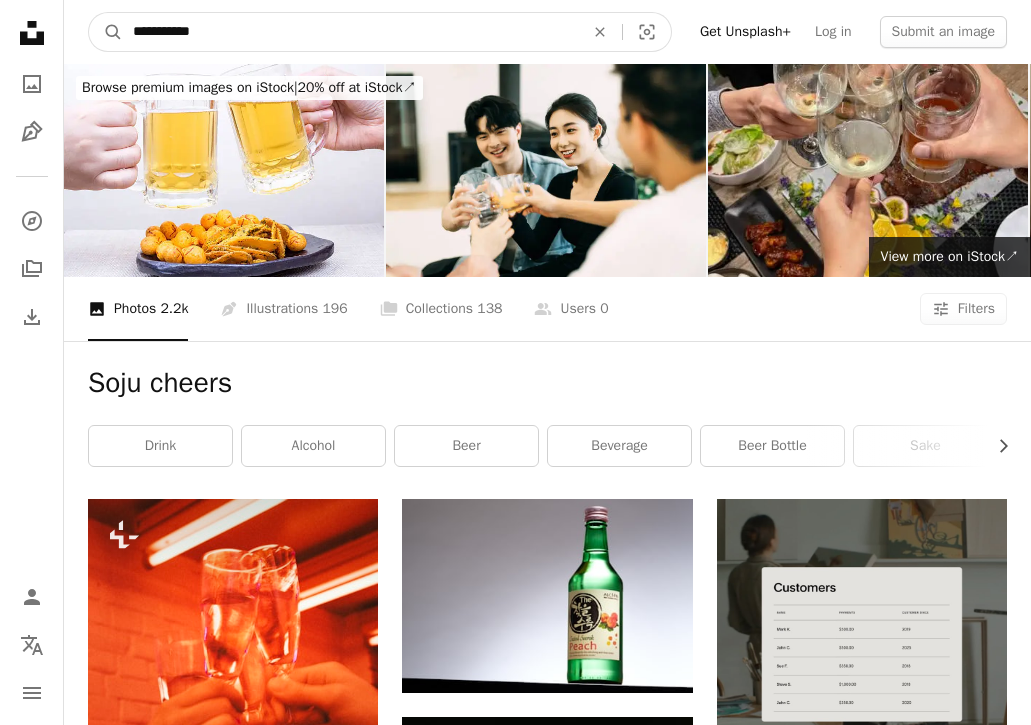 click on "A magnifying glass" at bounding box center [106, 32] 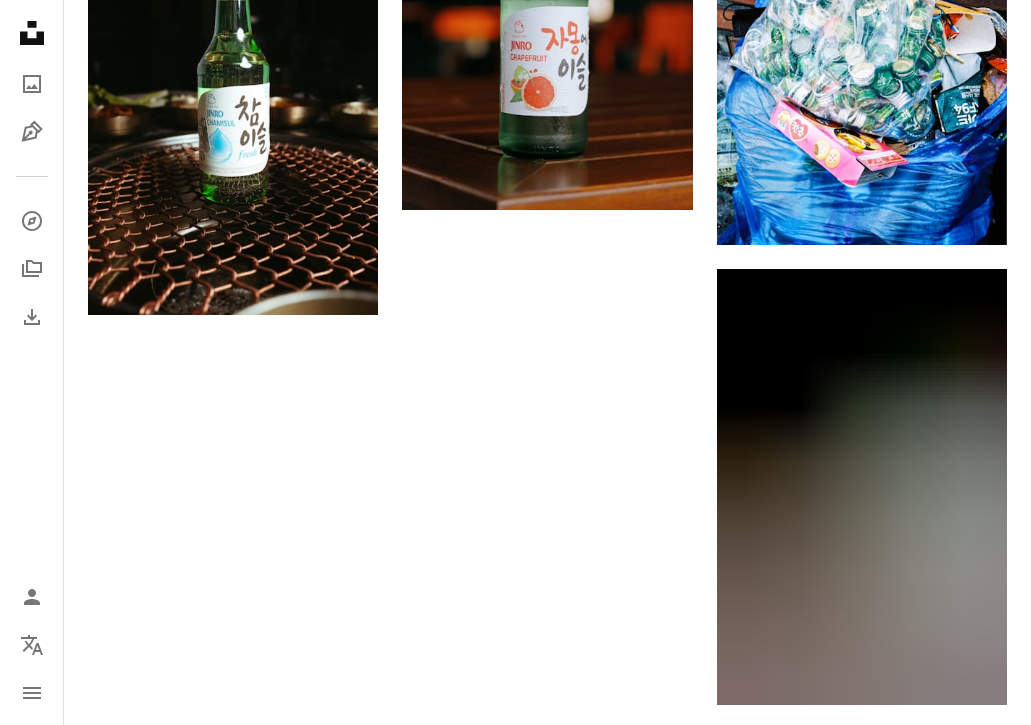 scroll, scrollTop: 2490, scrollLeft: 0, axis: vertical 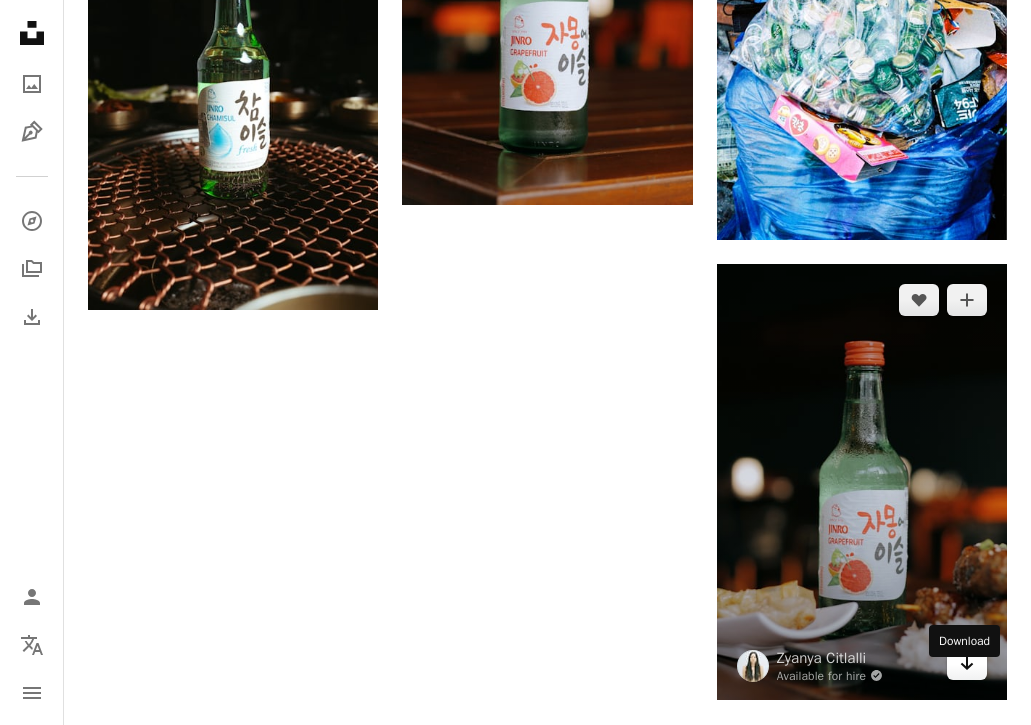 click 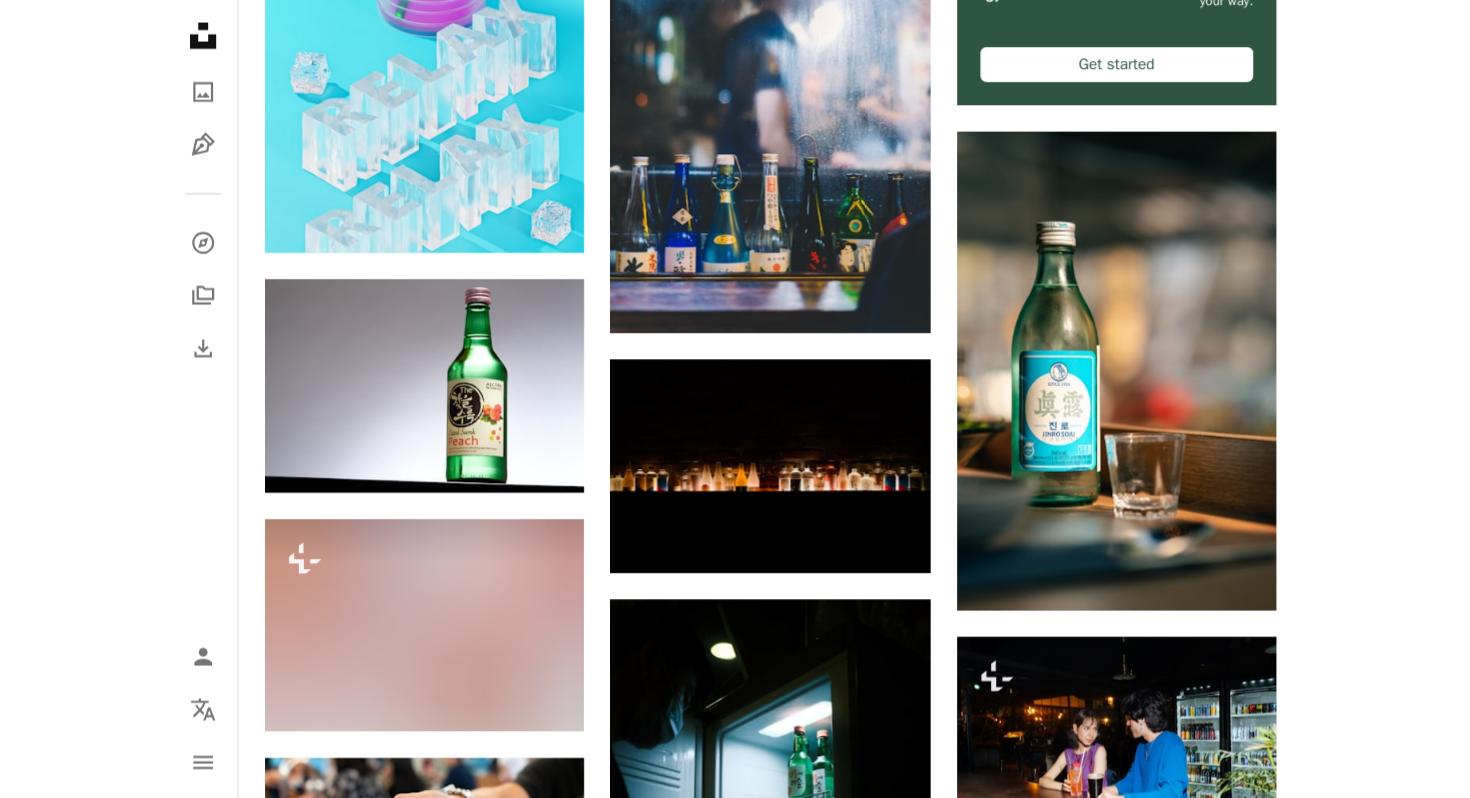 scroll, scrollTop: 0, scrollLeft: 0, axis: both 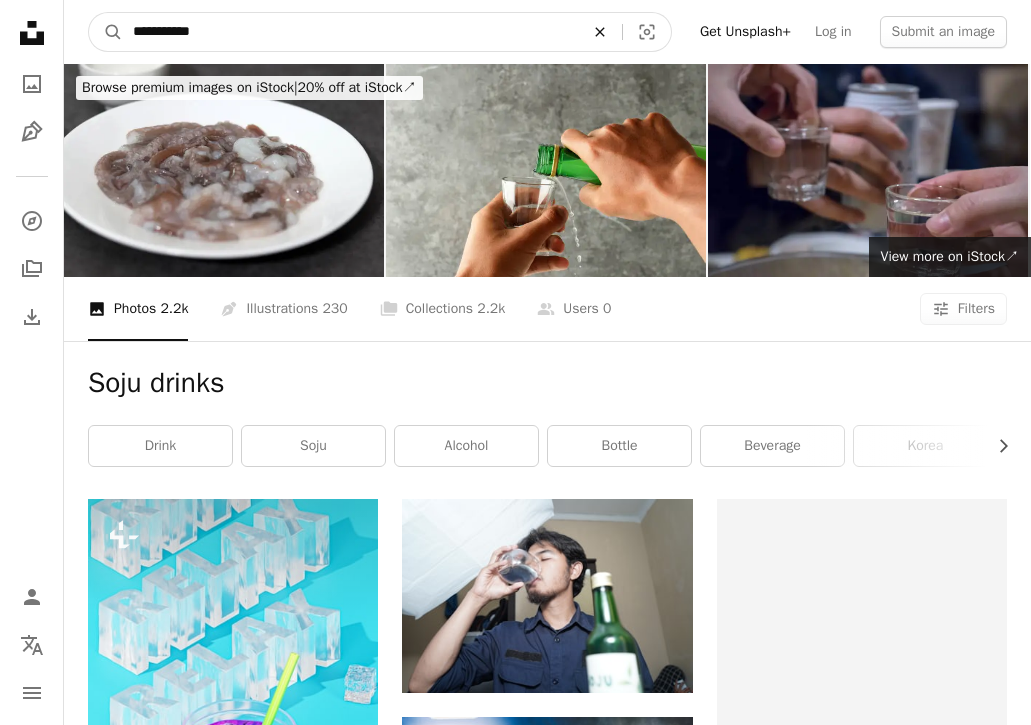 click on "An X shape" 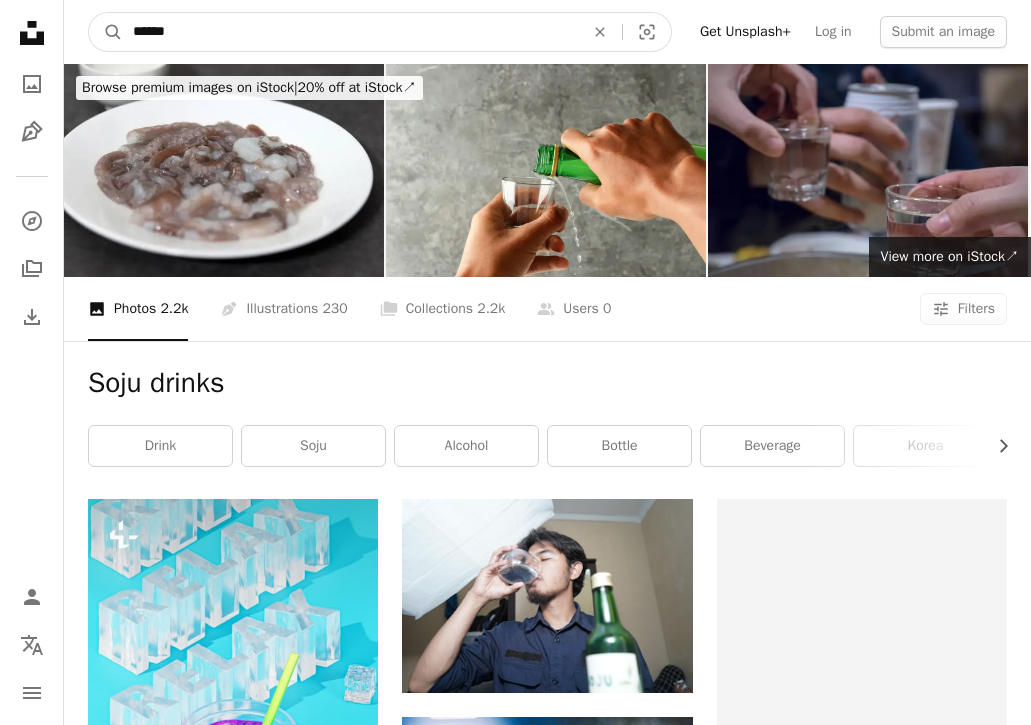type on "*******" 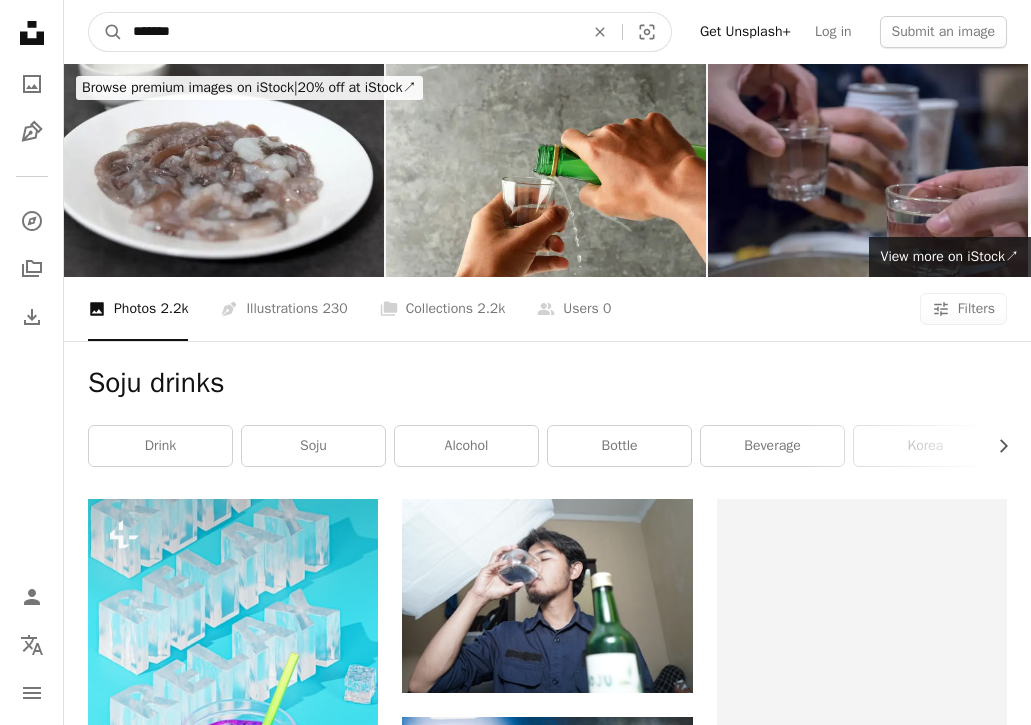 click on "A magnifying glass" at bounding box center (106, 32) 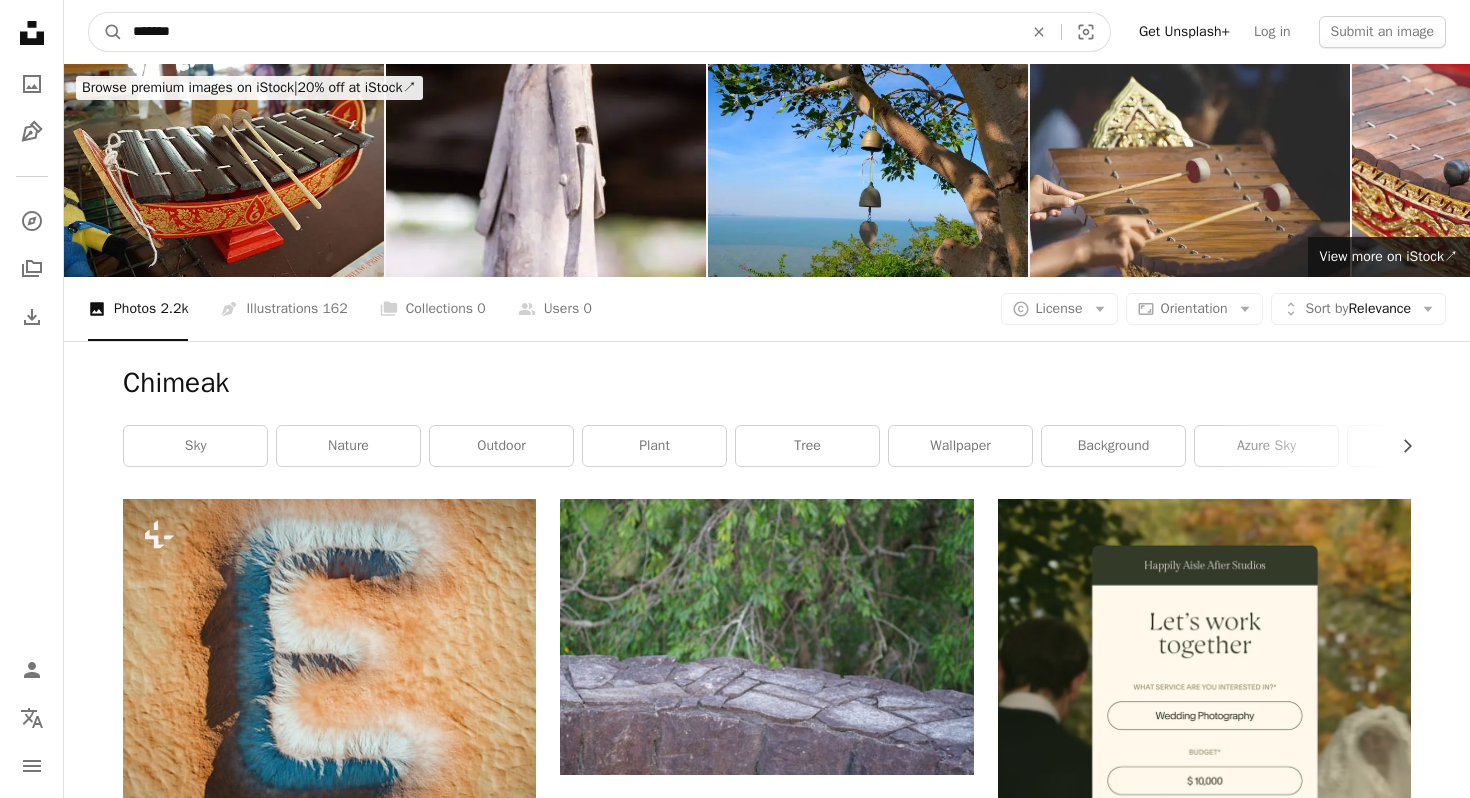 drag, startPoint x: 594, startPoint y: 30, endPoint x: 66, endPoint y: 30, distance: 528 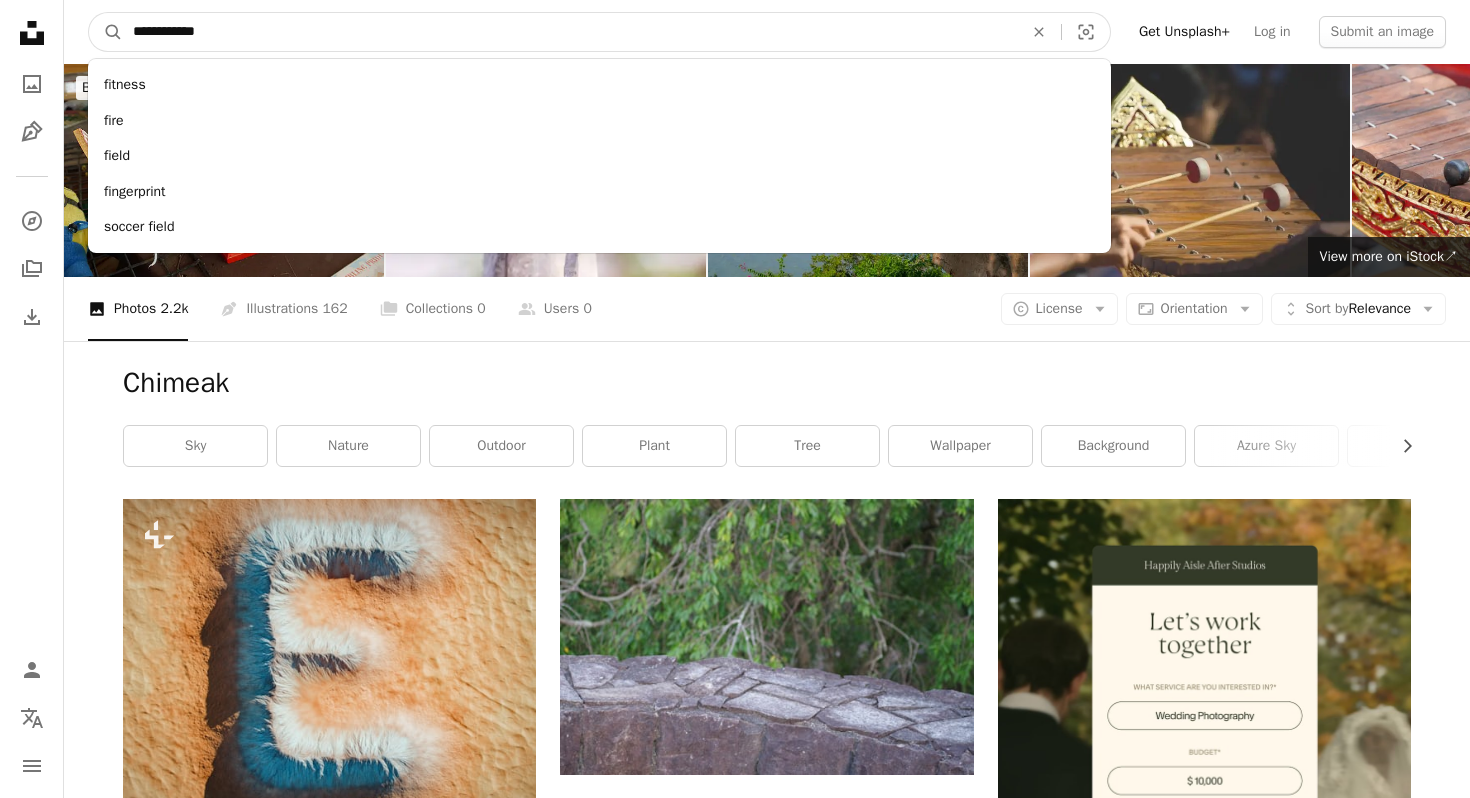 type on "**********" 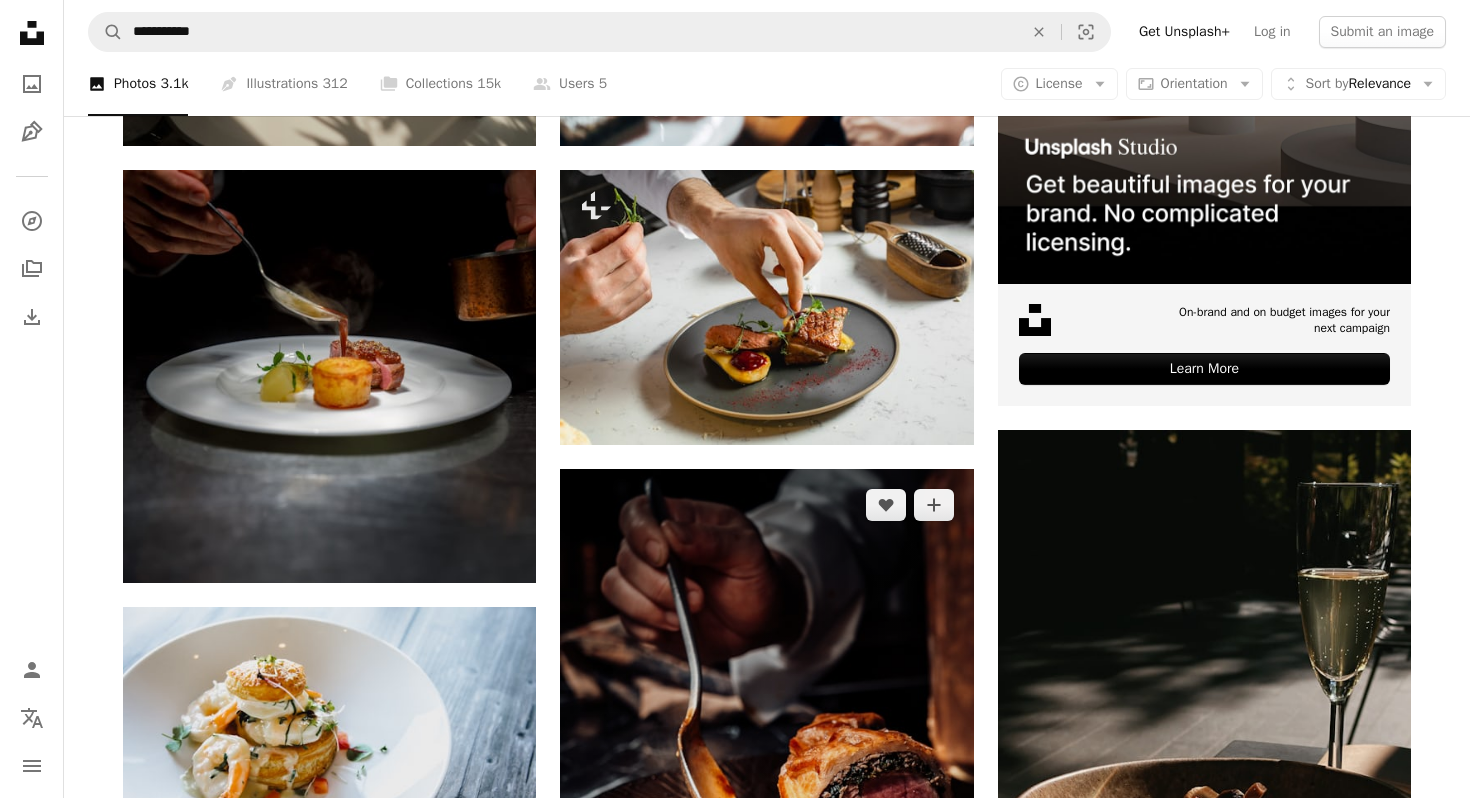 scroll, scrollTop: 636, scrollLeft: 0, axis: vertical 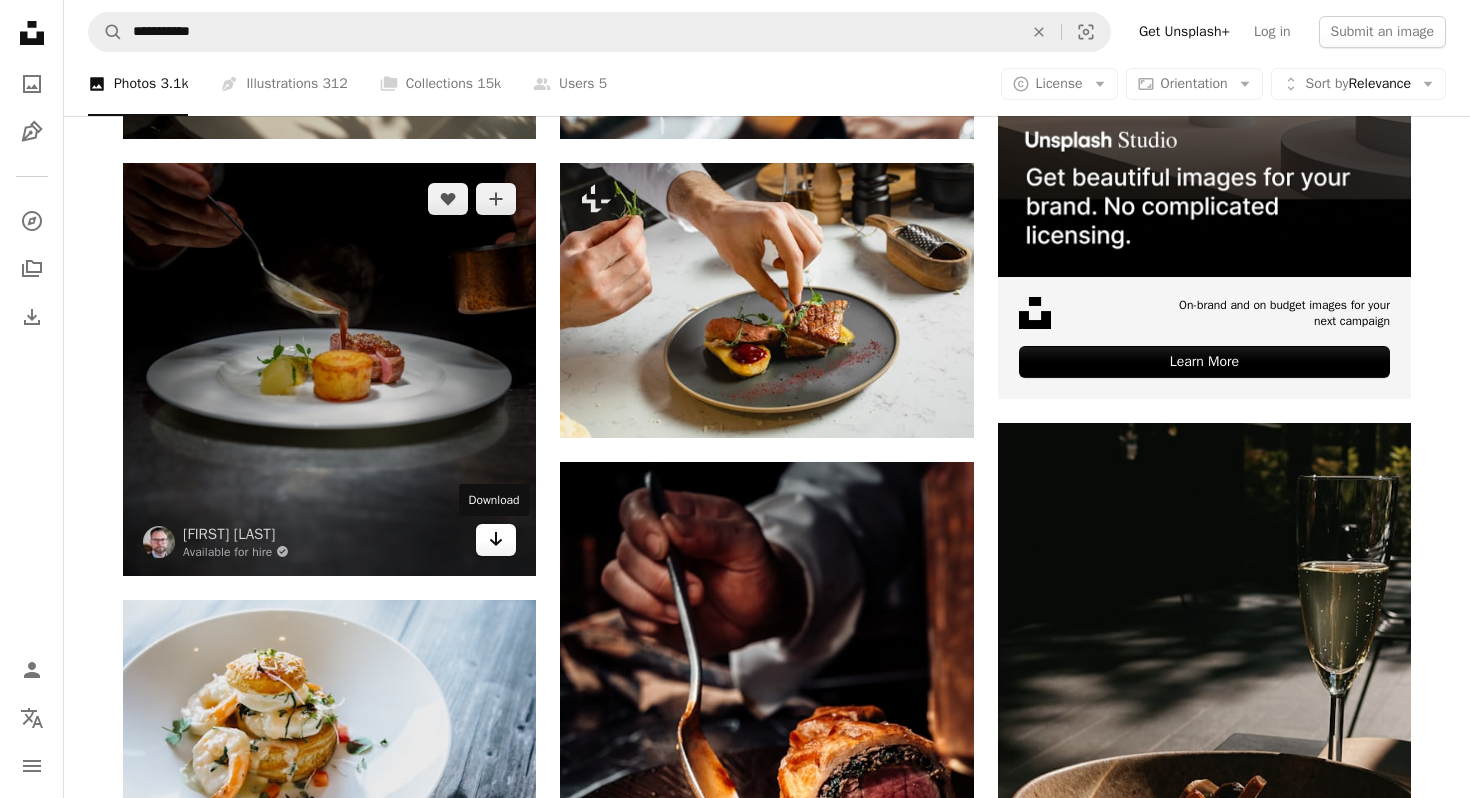 click on "Arrow pointing down" 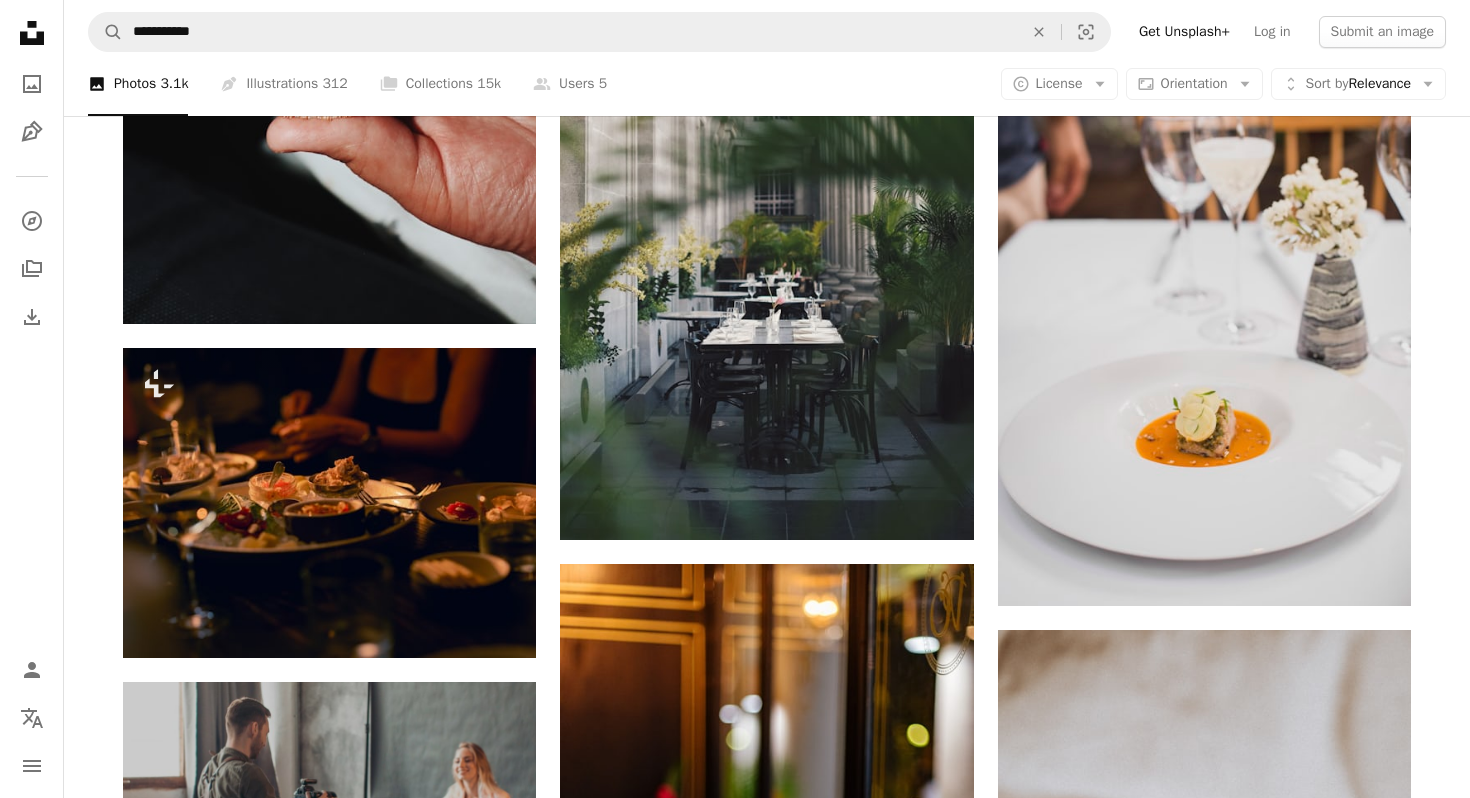 scroll, scrollTop: 4349, scrollLeft: 0, axis: vertical 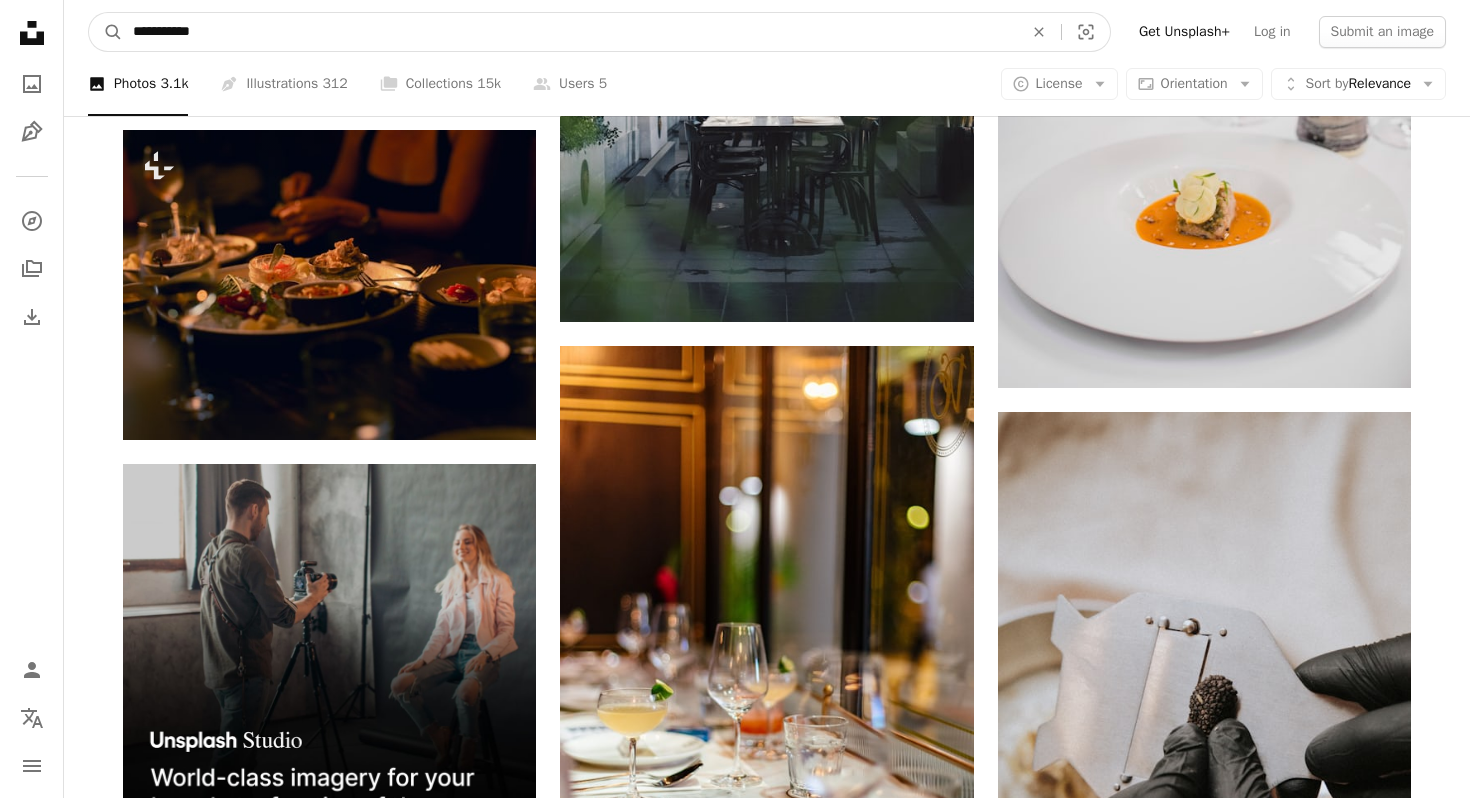 click on "**********" at bounding box center (570, 32) 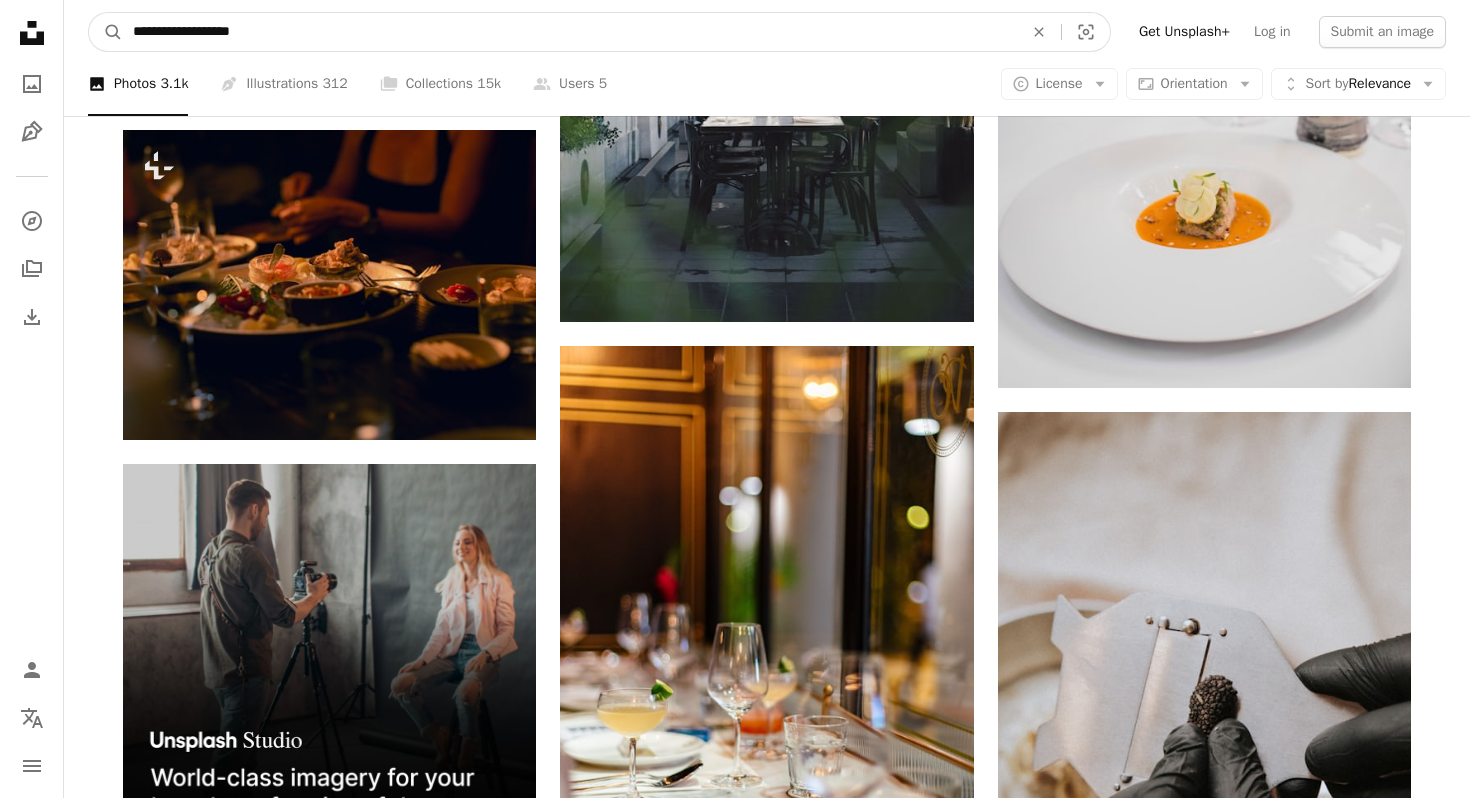 type on "**********" 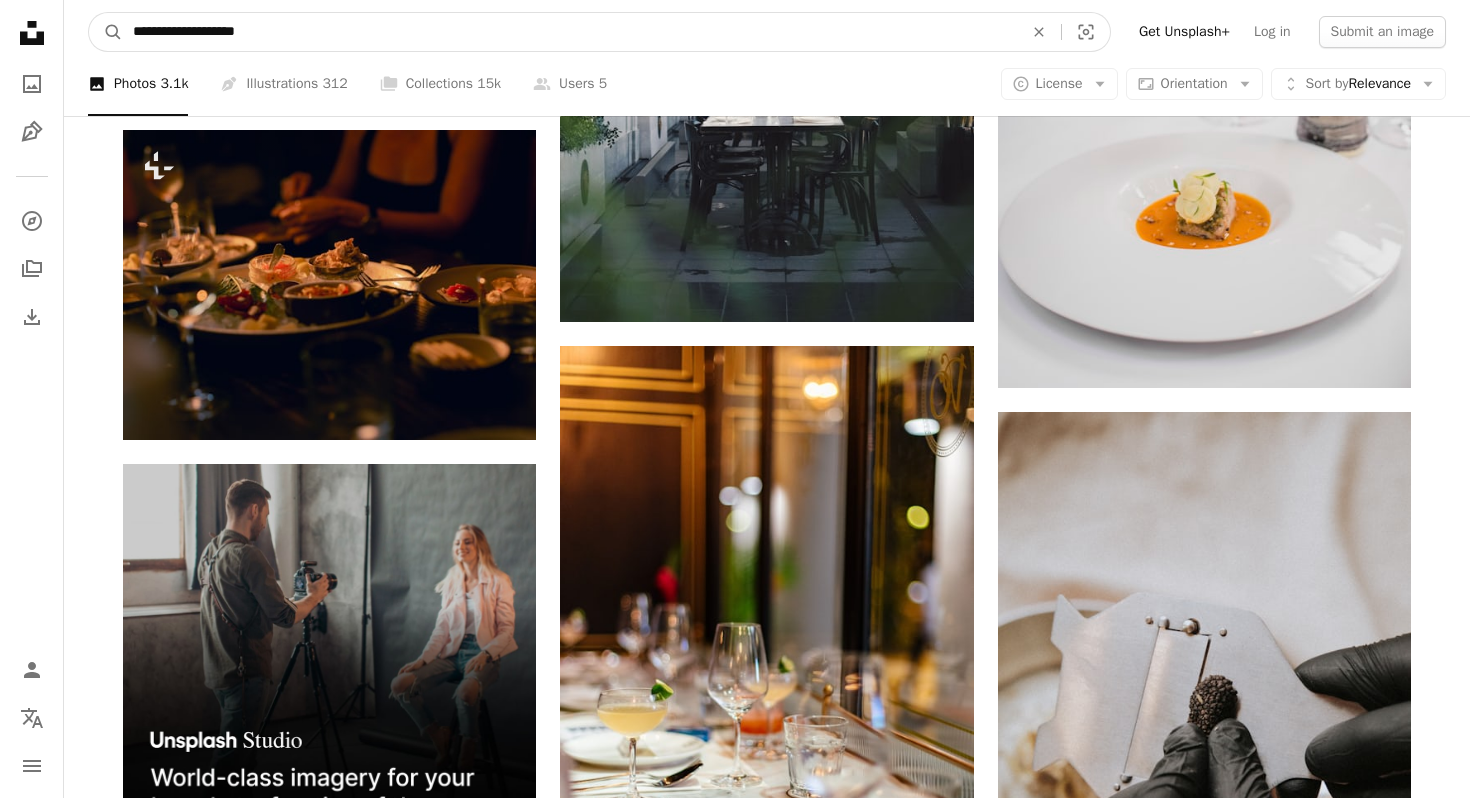 click on "A magnifying glass" at bounding box center (106, 32) 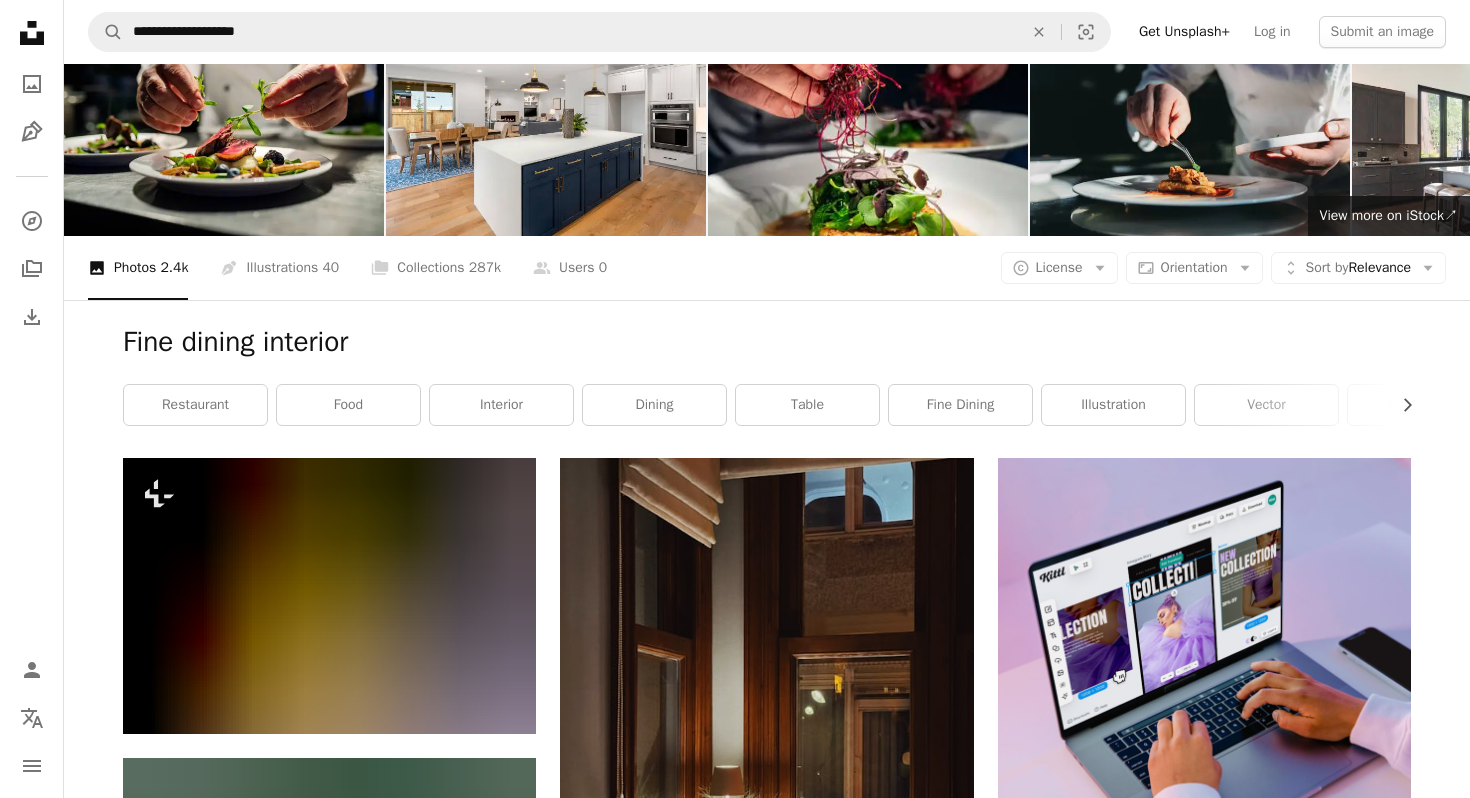 scroll, scrollTop: 0, scrollLeft: 0, axis: both 